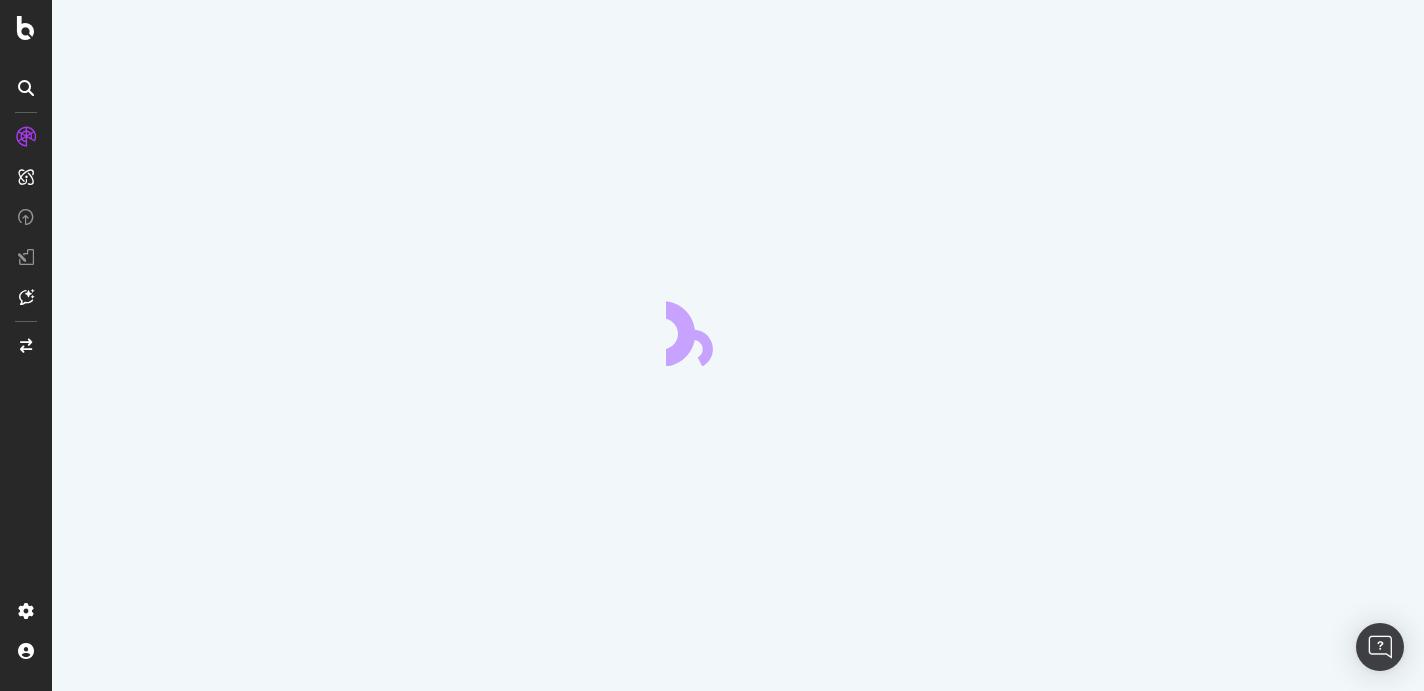 scroll, scrollTop: 0, scrollLeft: 0, axis: both 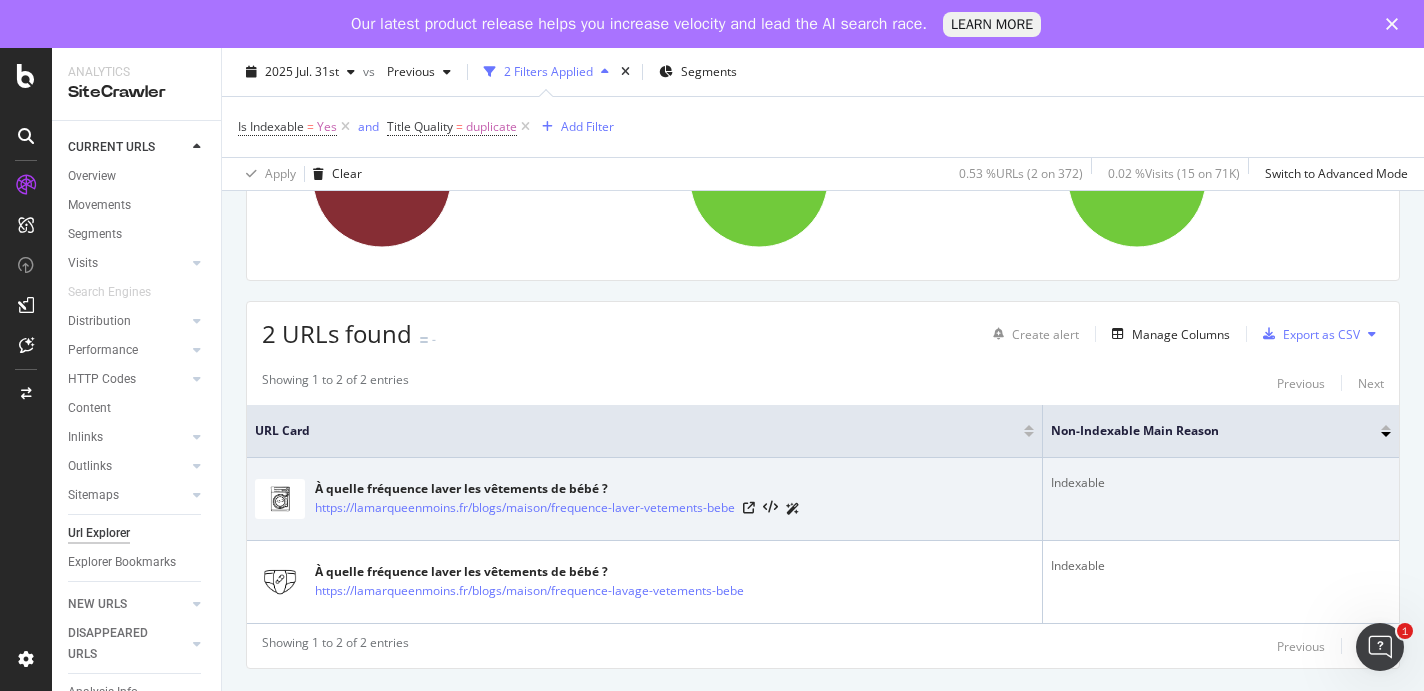 click on "À quelle fréquence laver les vêtements de bébé ?" at bounding box center (557, 489) 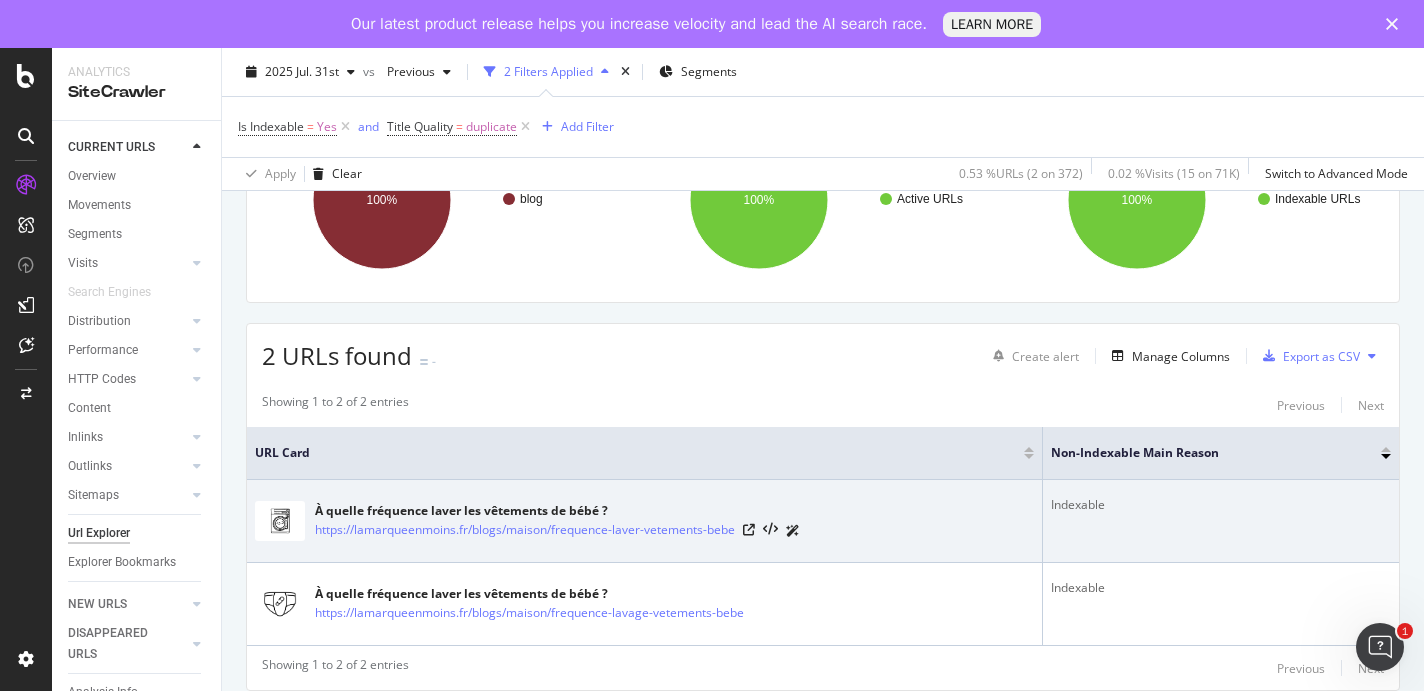 scroll, scrollTop: 248, scrollLeft: 0, axis: vertical 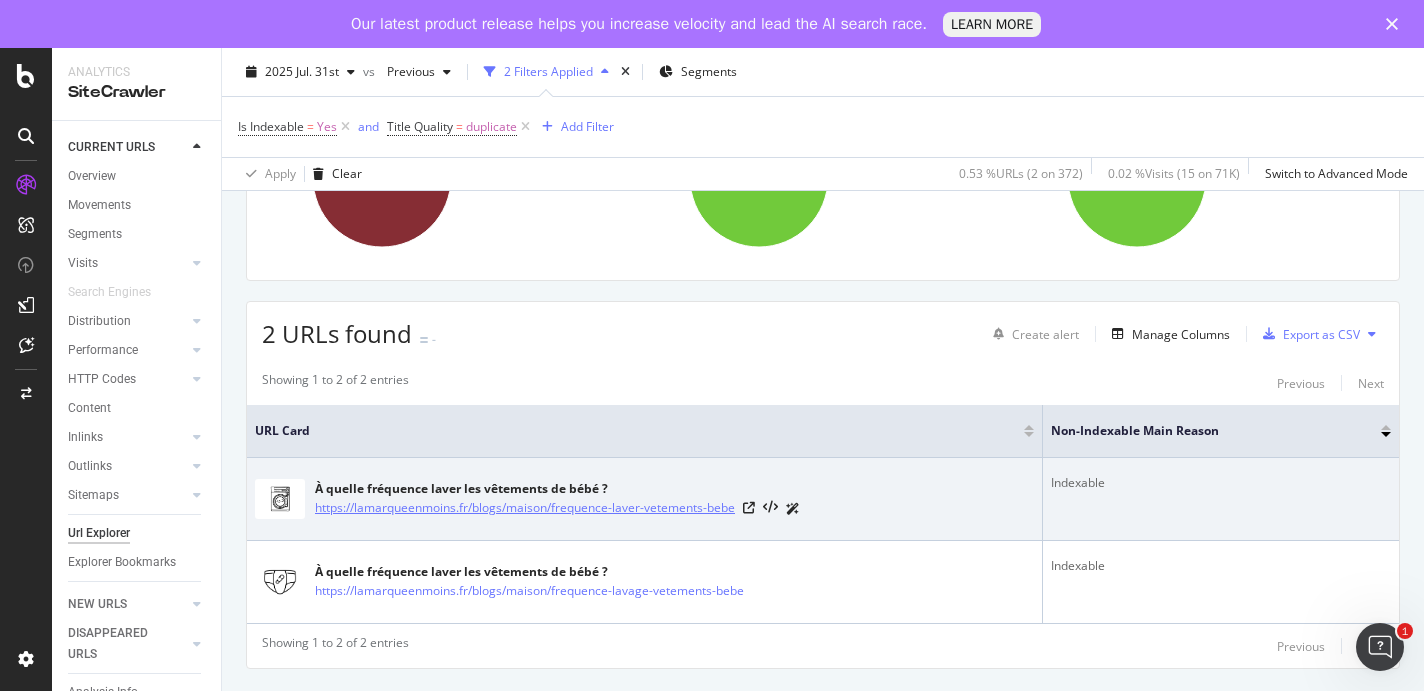 click on "https://lamarqueenmoins.fr/blogs/maison/frequence-laver-vetements-bebe" at bounding box center (525, 508) 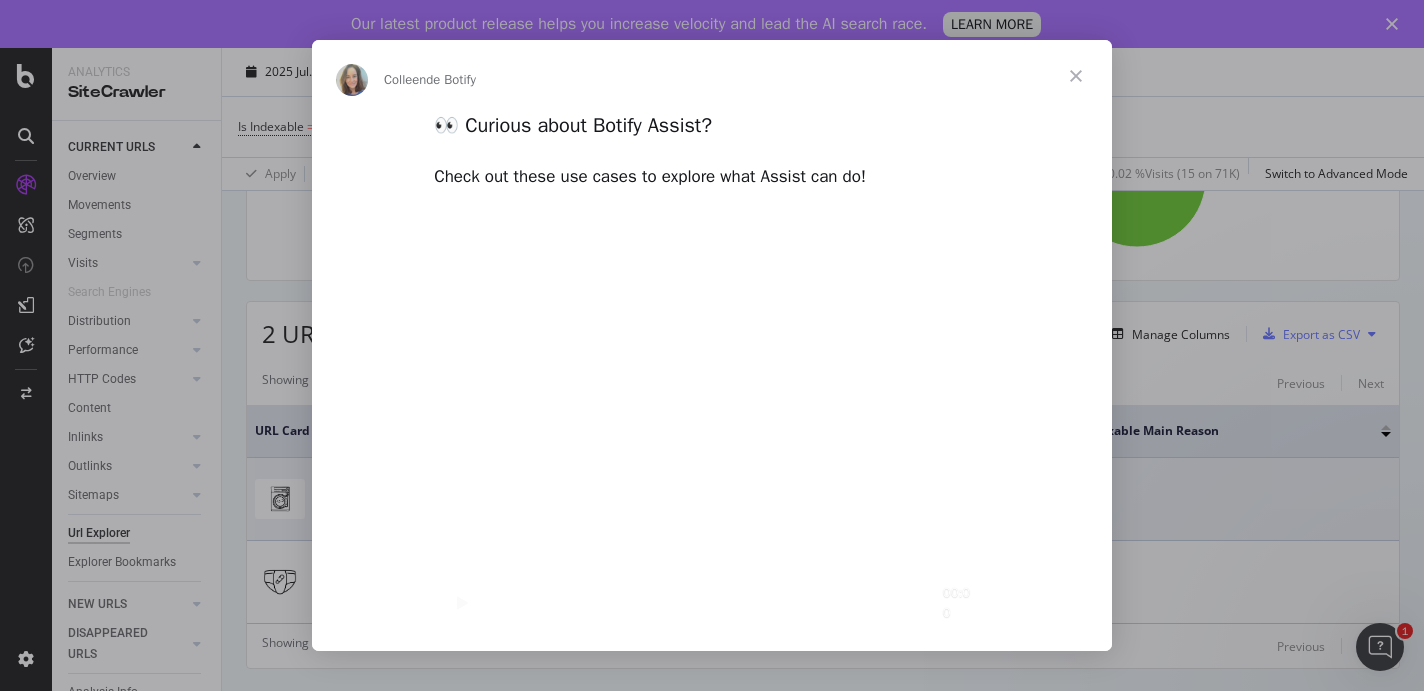 scroll, scrollTop: 0, scrollLeft: 0, axis: both 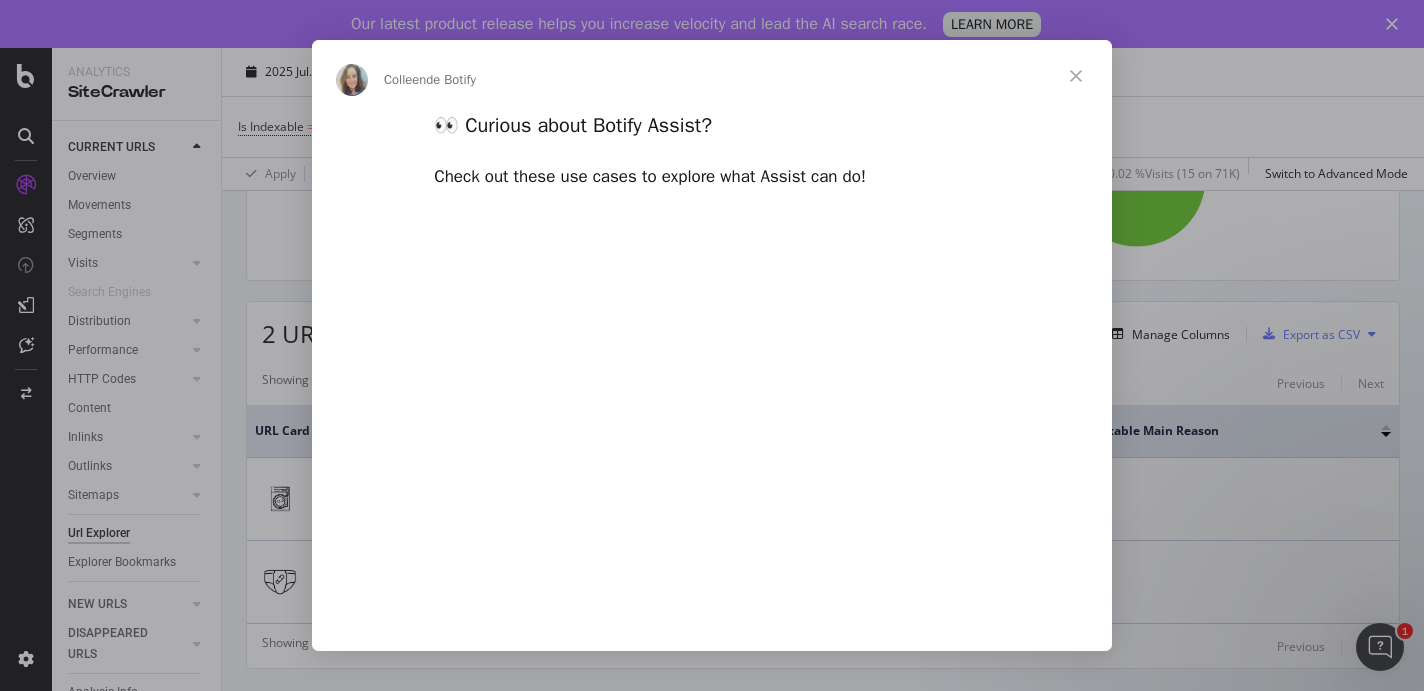 type on "20288" 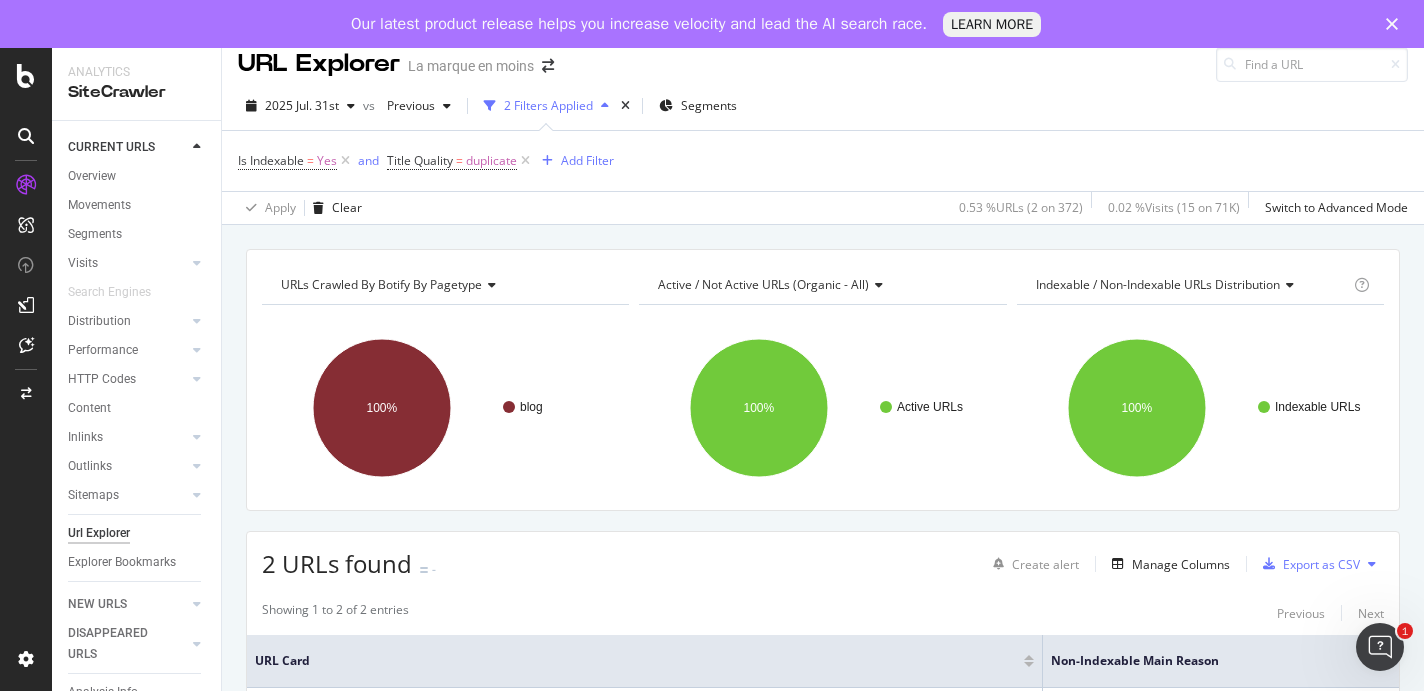 scroll, scrollTop: 0, scrollLeft: 0, axis: both 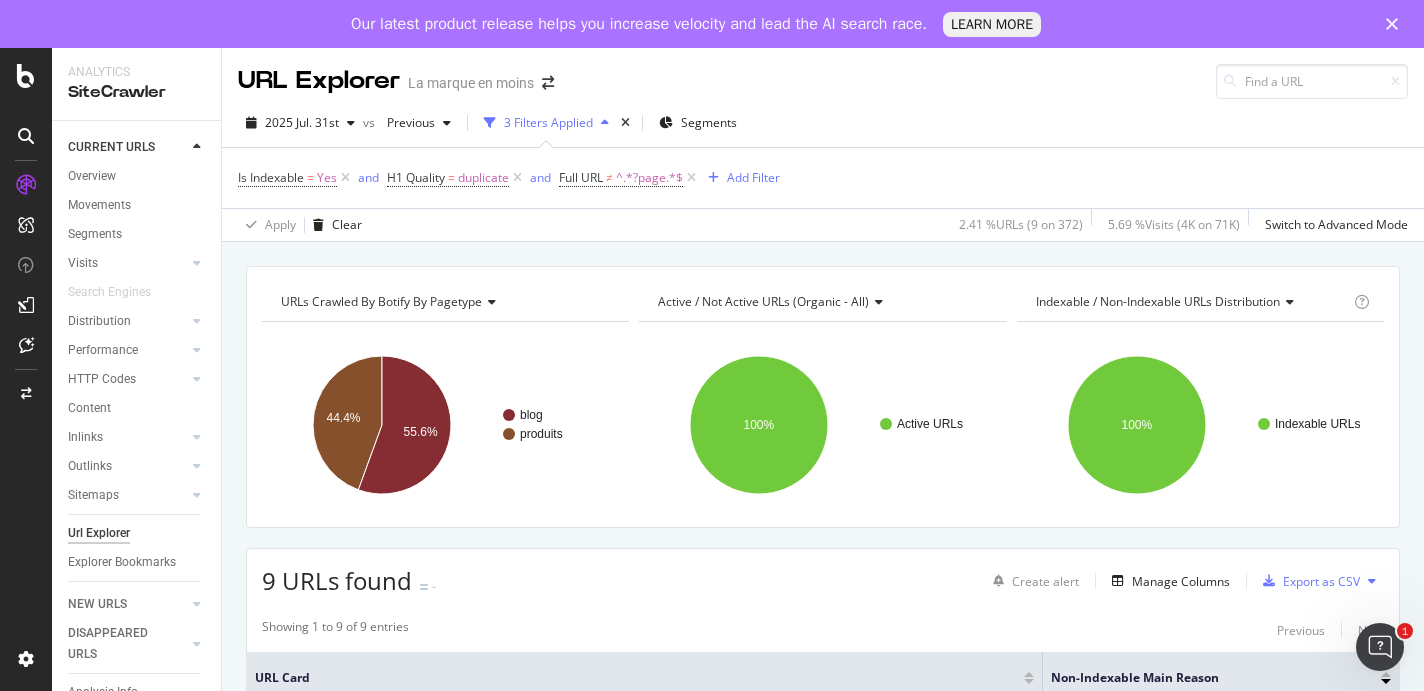 click on "Our latest product release helps you increase velocity and lead the AI search race. LEARN MORE" at bounding box center [712, 24] 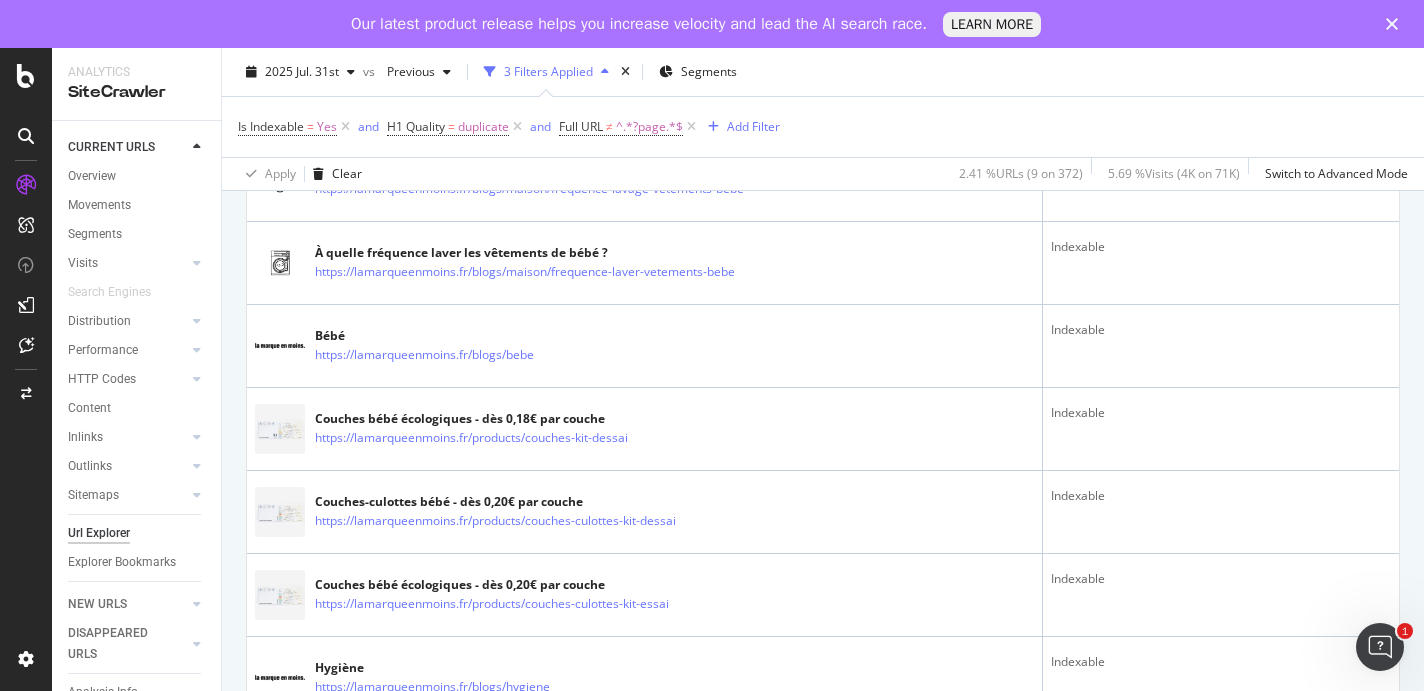 scroll, scrollTop: 829, scrollLeft: 0, axis: vertical 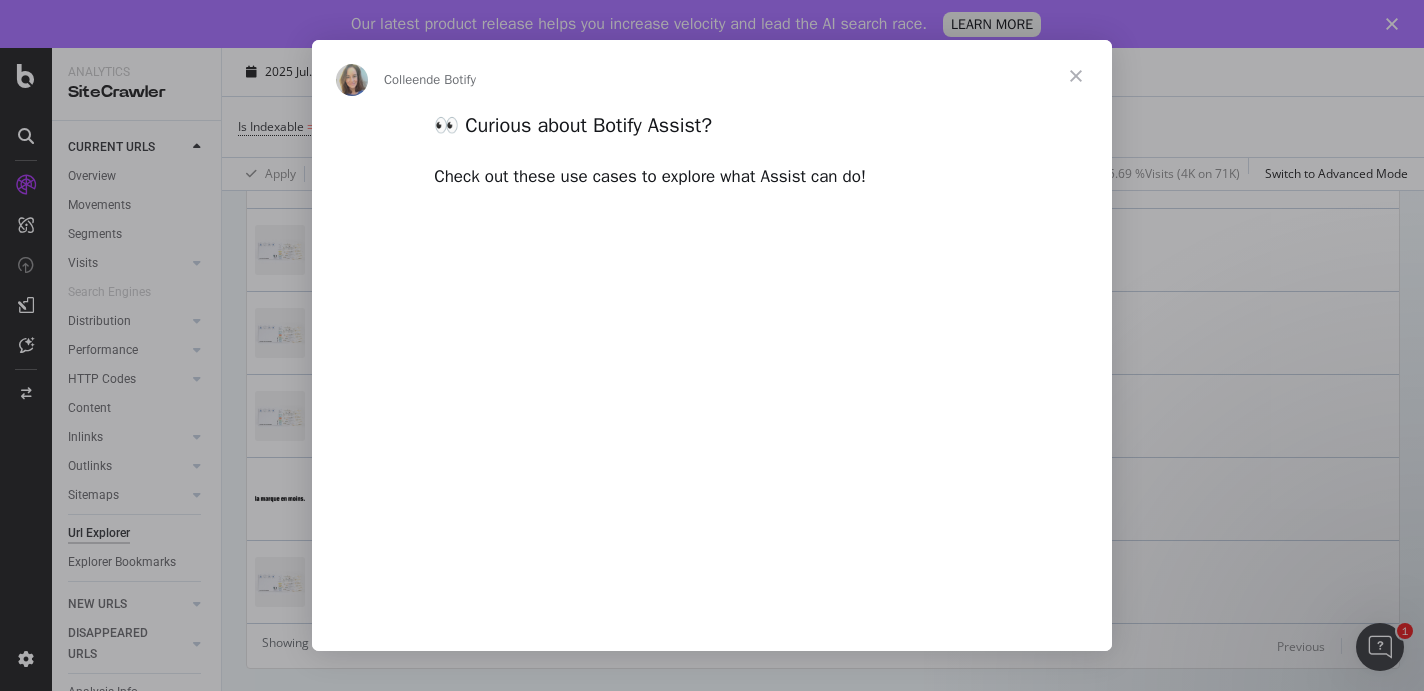 type on "47264" 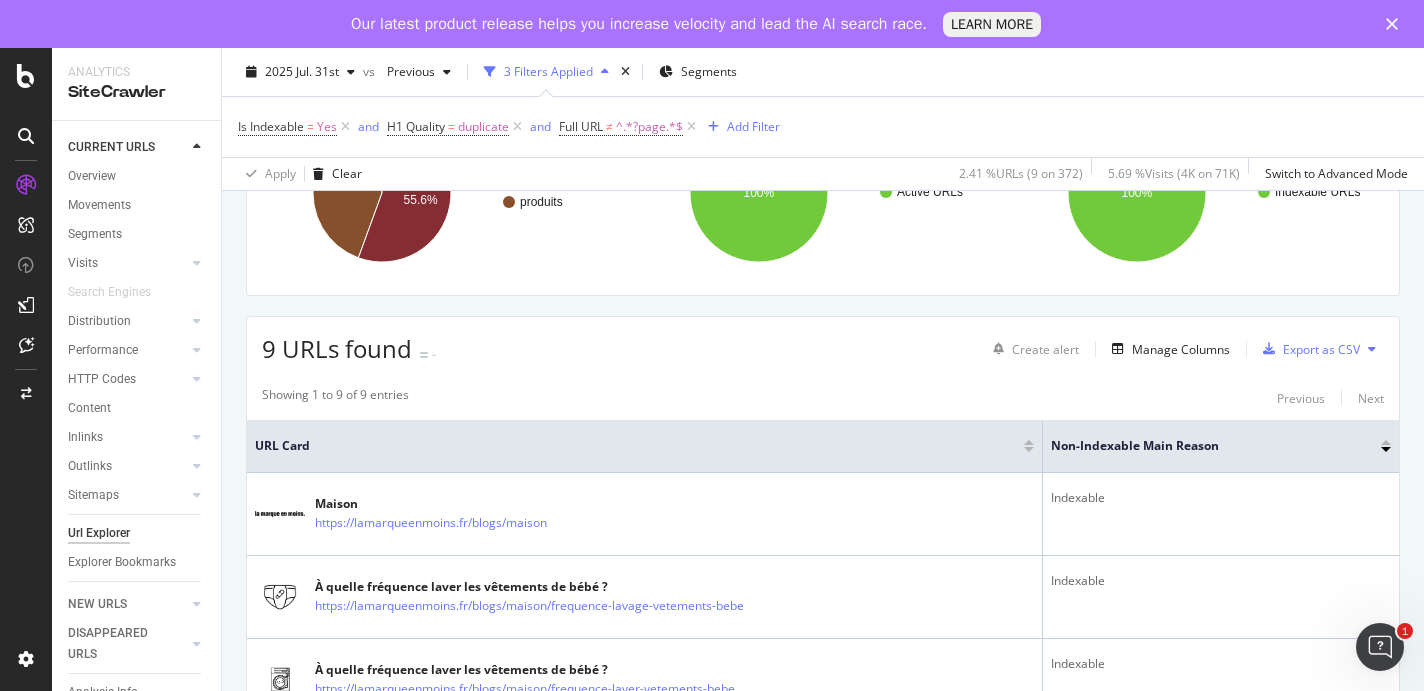 scroll, scrollTop: 0, scrollLeft: 0, axis: both 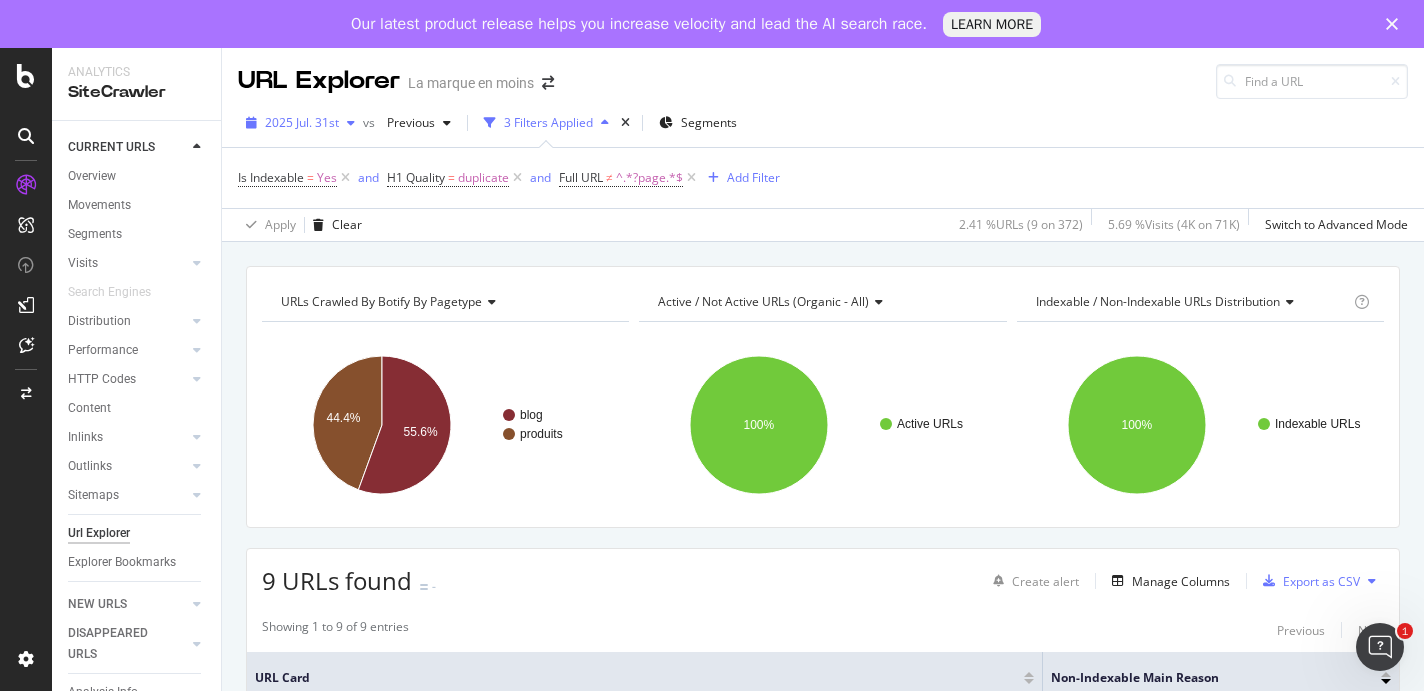 click at bounding box center [351, 123] 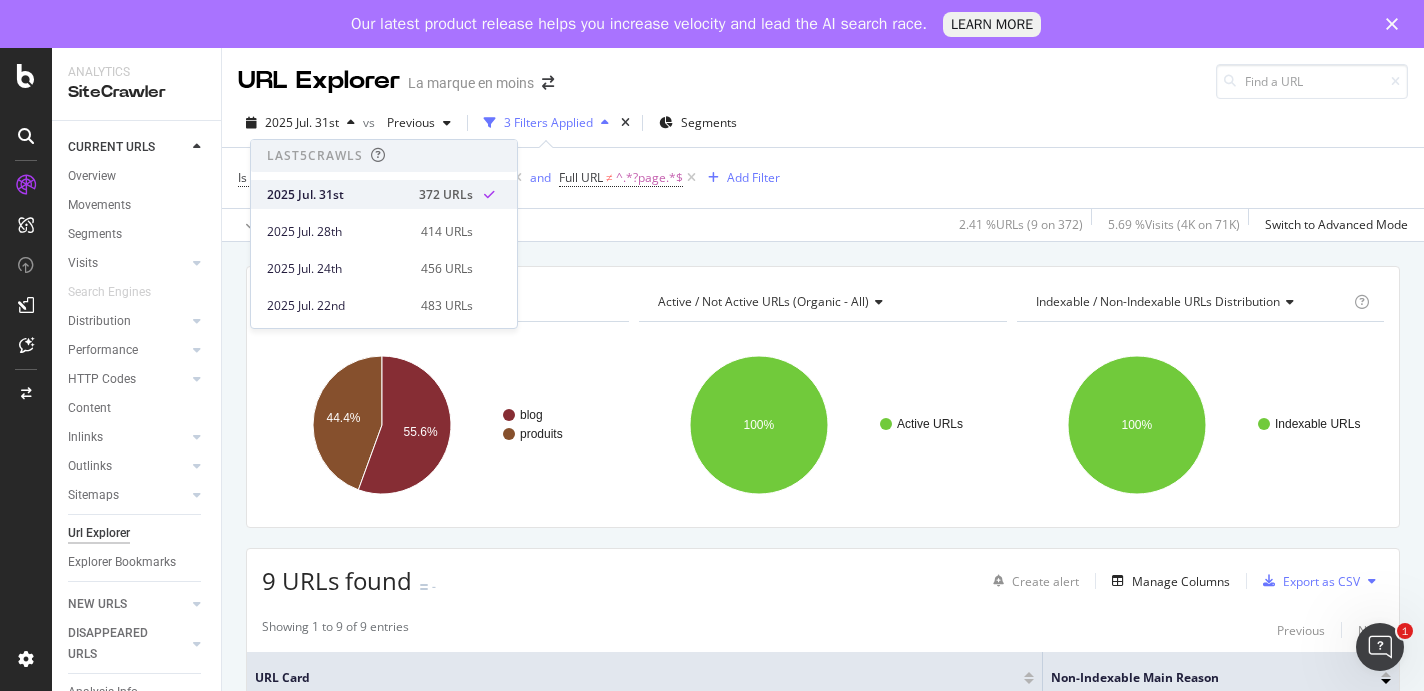click on "2025 Jul. 31st" at bounding box center [337, 195] 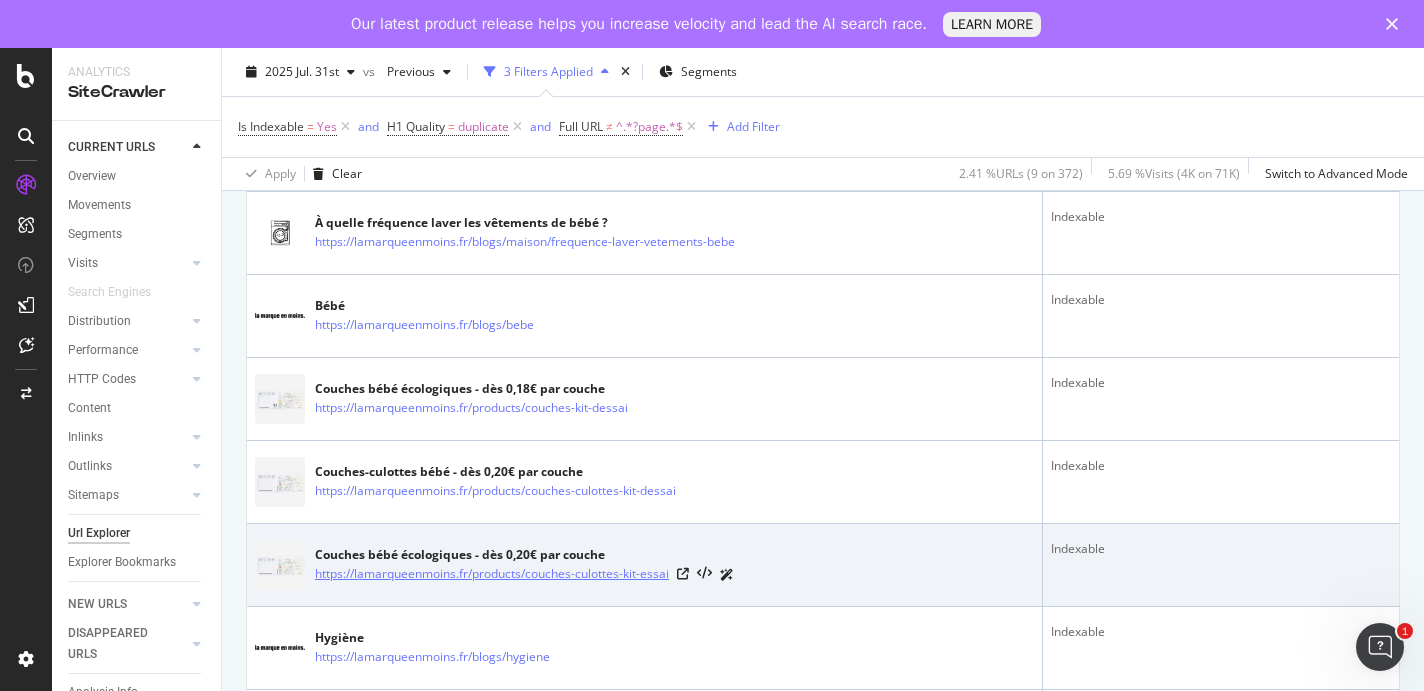 scroll, scrollTop: 673, scrollLeft: 0, axis: vertical 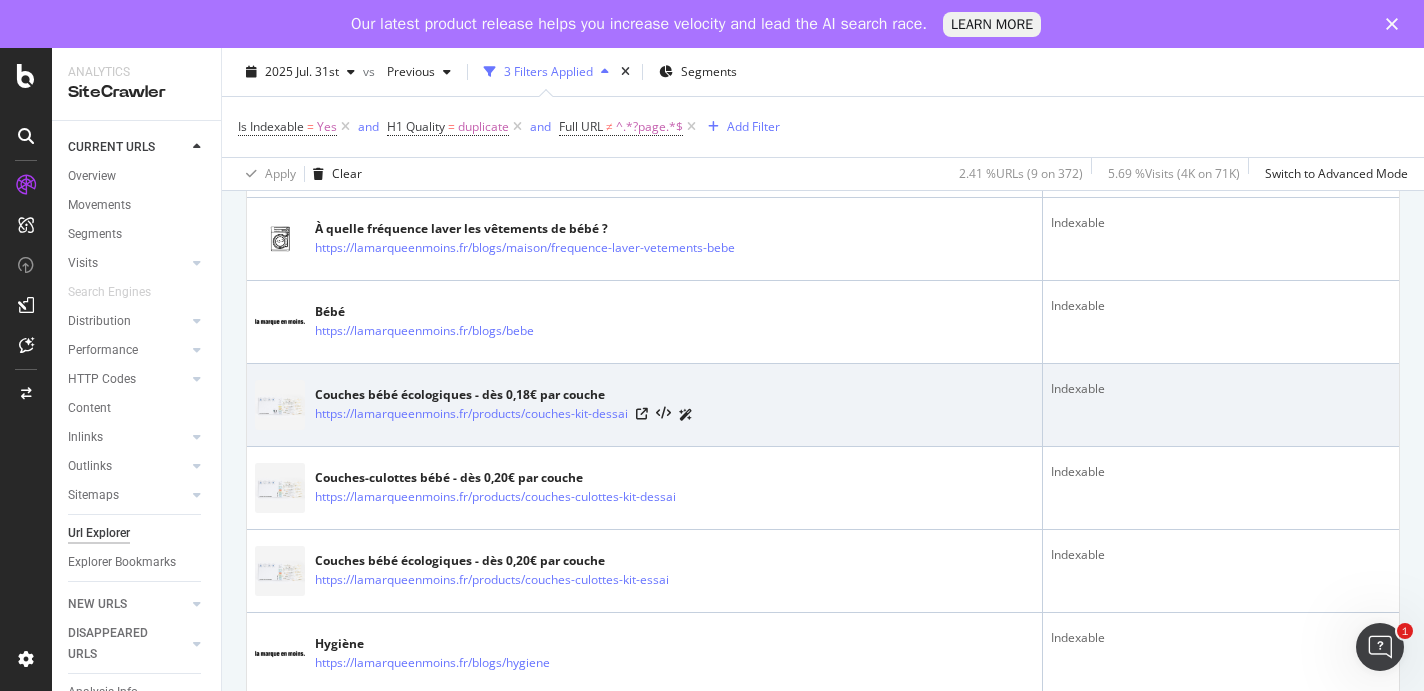 click on "Couches bébé écologiques - dès 0,18€ par couche" at bounding box center (504, 395) 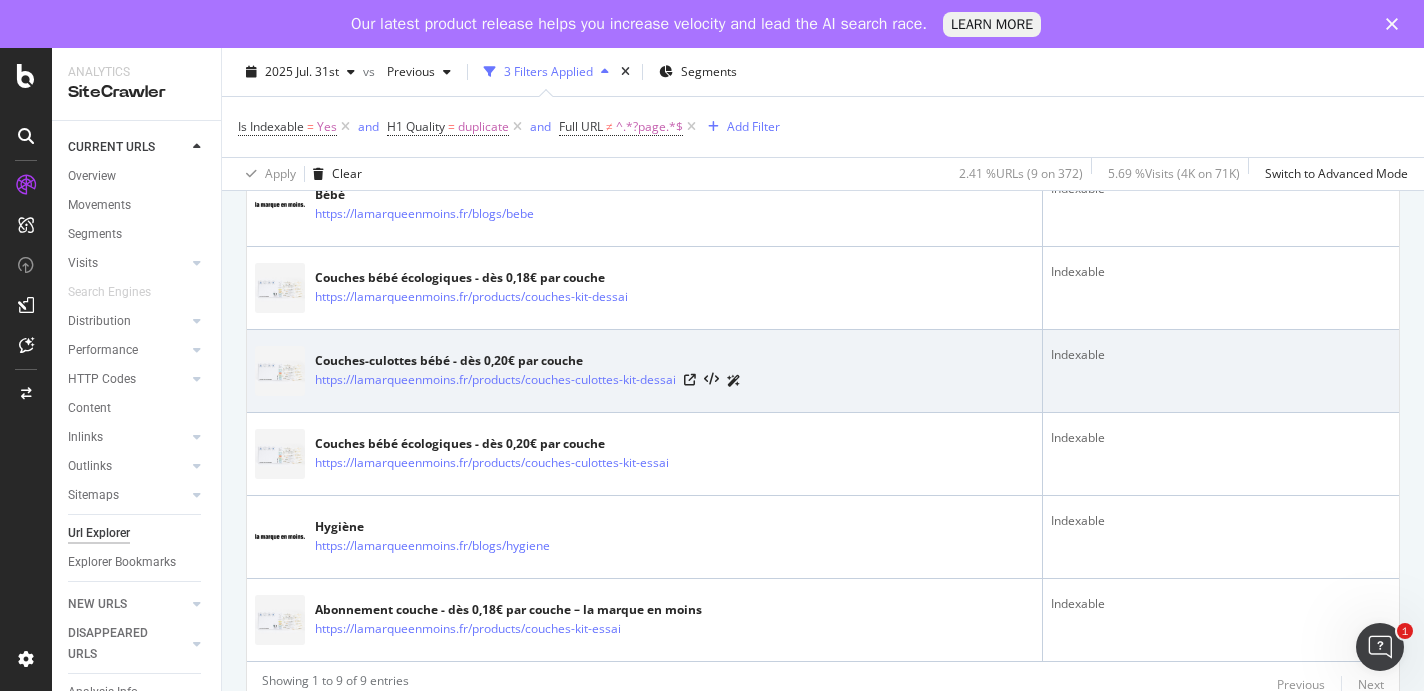 scroll, scrollTop: 816, scrollLeft: 0, axis: vertical 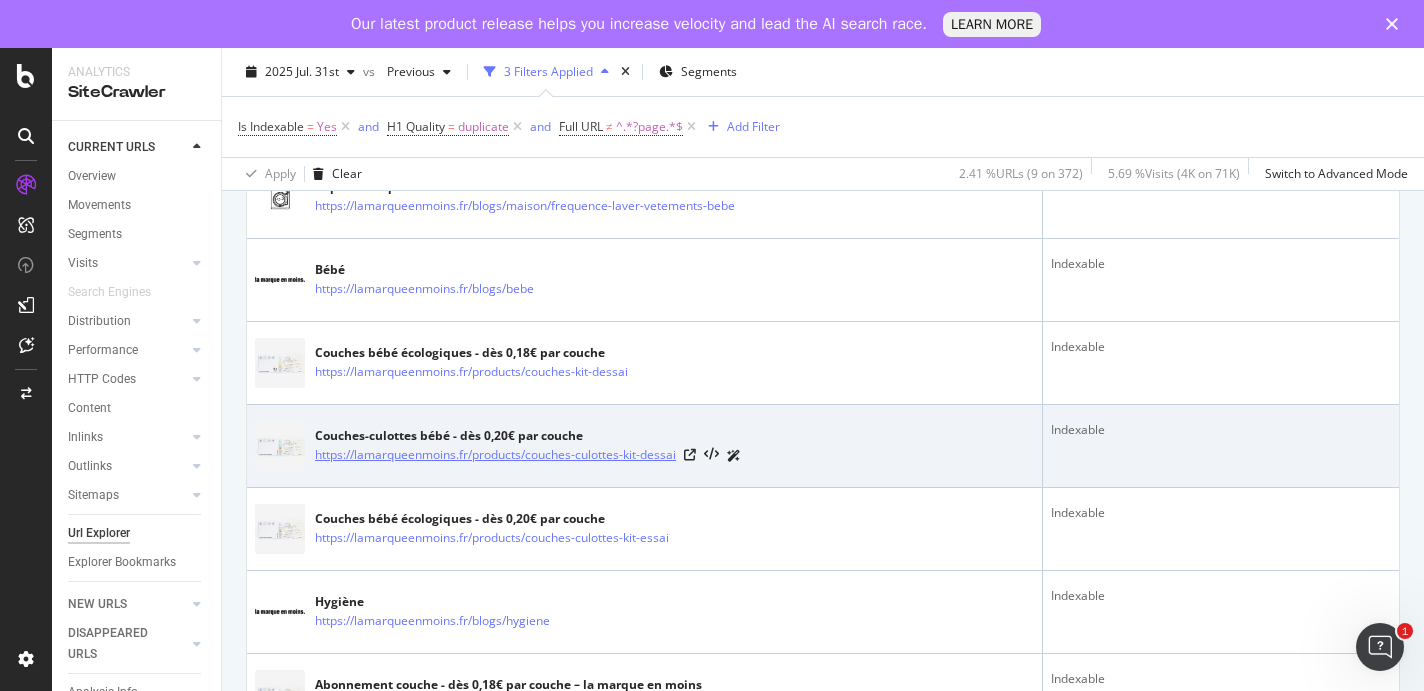 click on "https://lamarqueenmoins.fr/products/couches-culottes-kit-dessai" at bounding box center [495, 455] 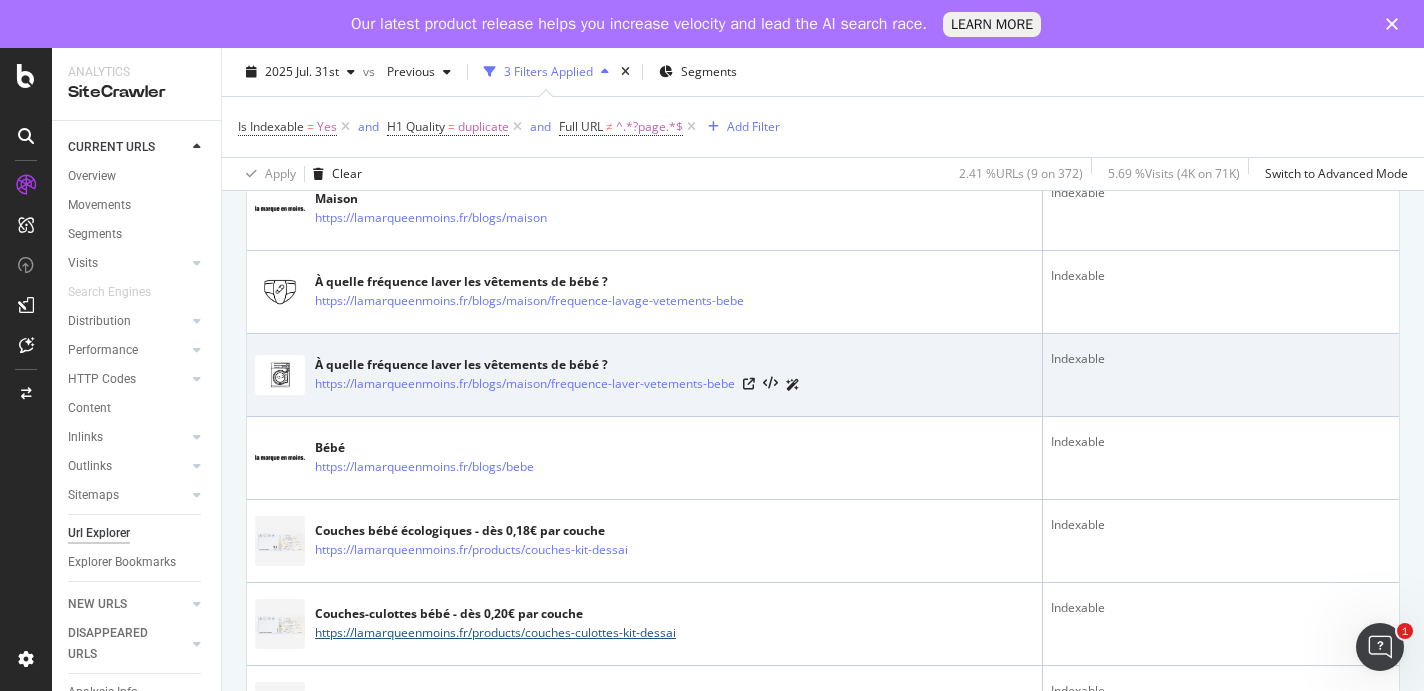 scroll, scrollTop: 568, scrollLeft: 0, axis: vertical 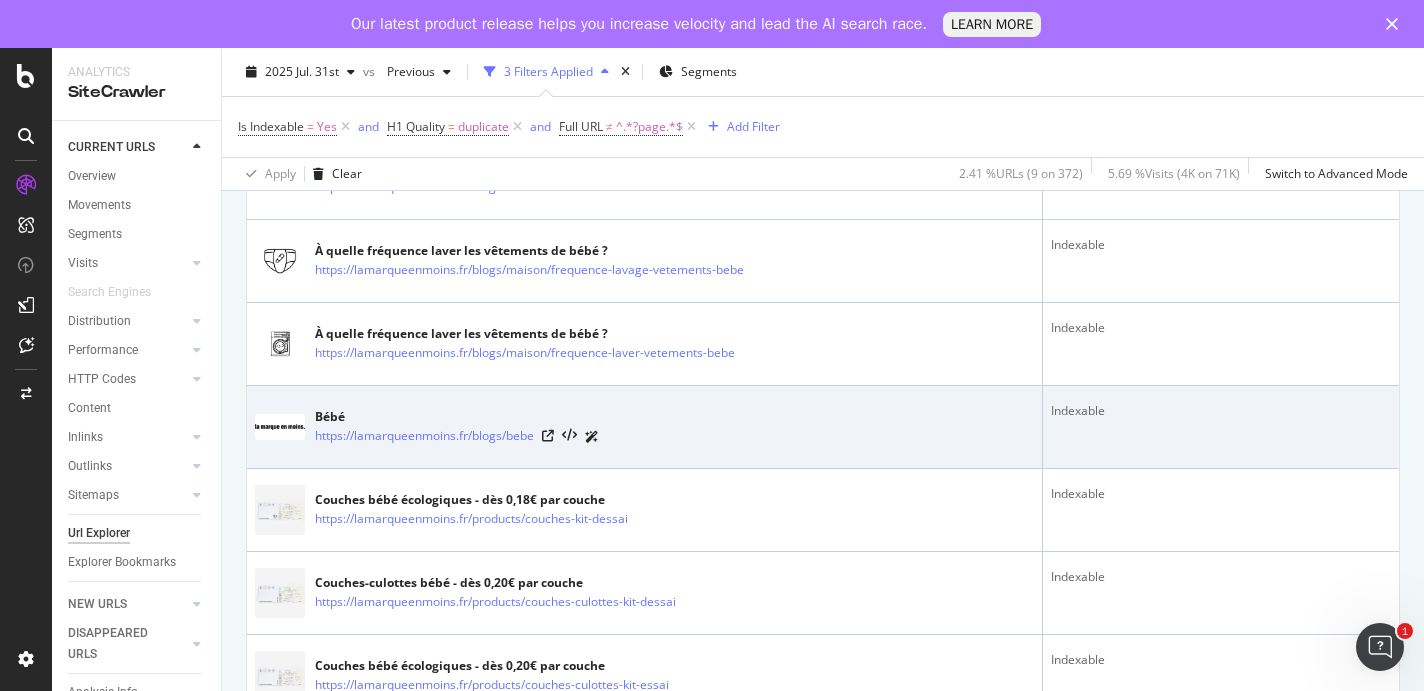 click on "Bébé" at bounding box center (457, 417) 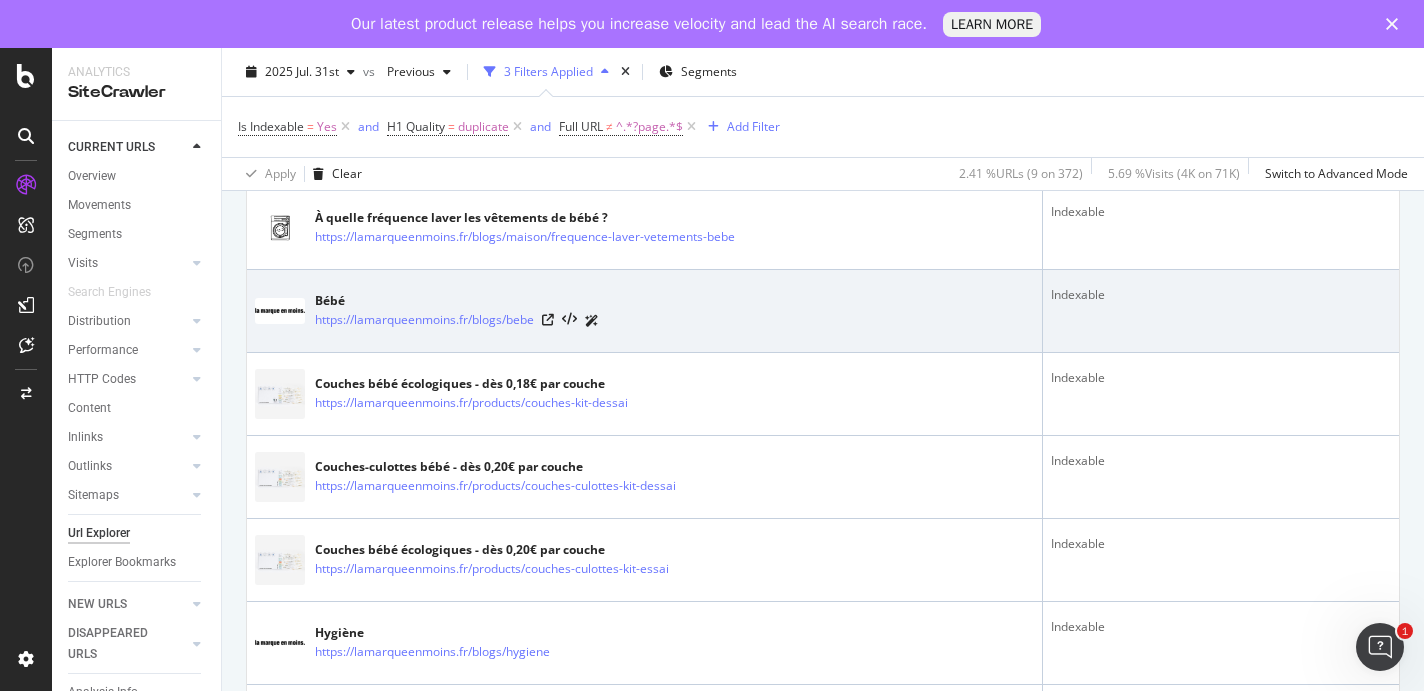 scroll, scrollTop: 686, scrollLeft: 0, axis: vertical 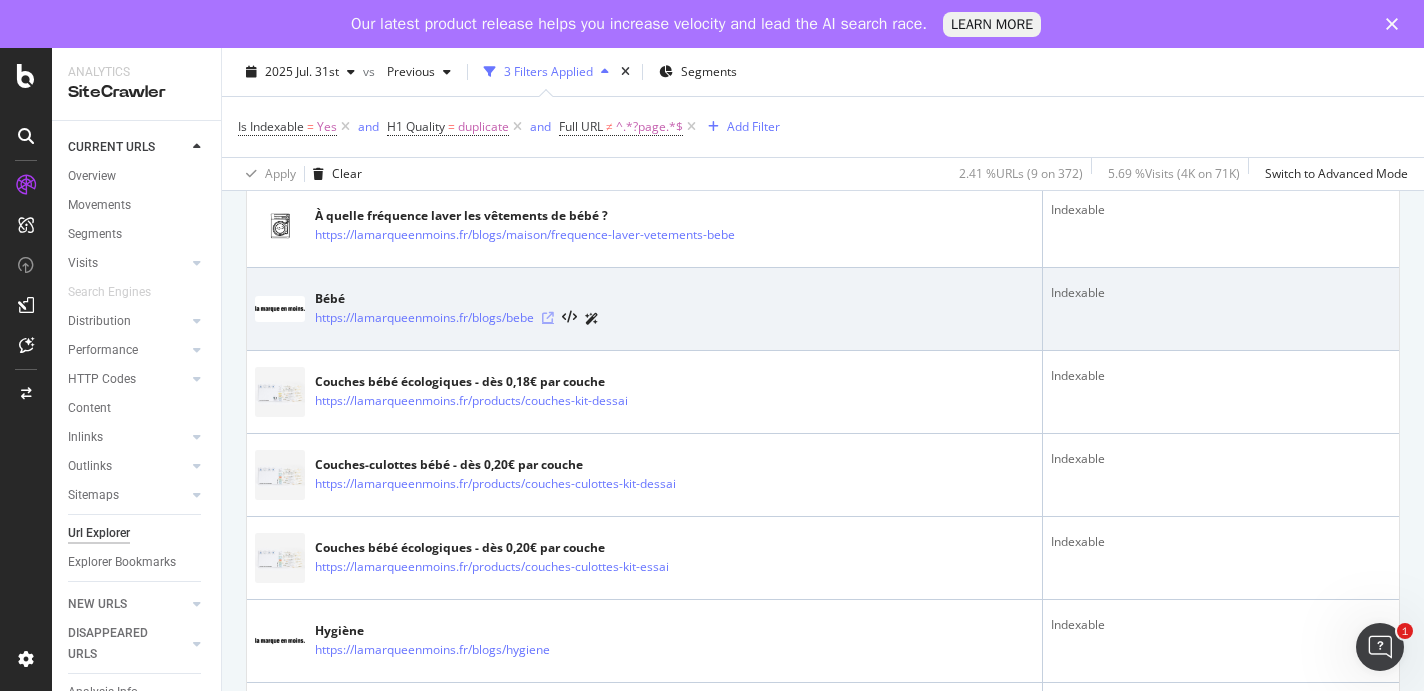 click at bounding box center [548, 318] 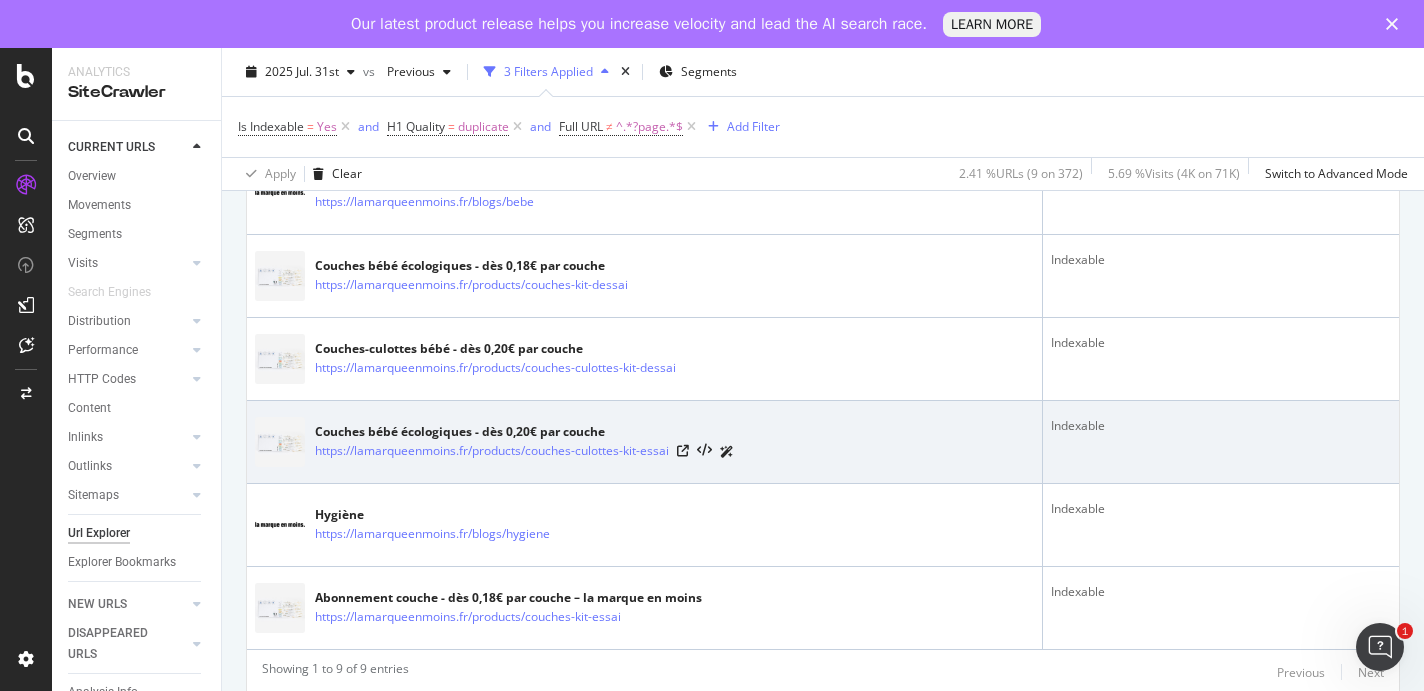 scroll, scrollTop: 803, scrollLeft: 0, axis: vertical 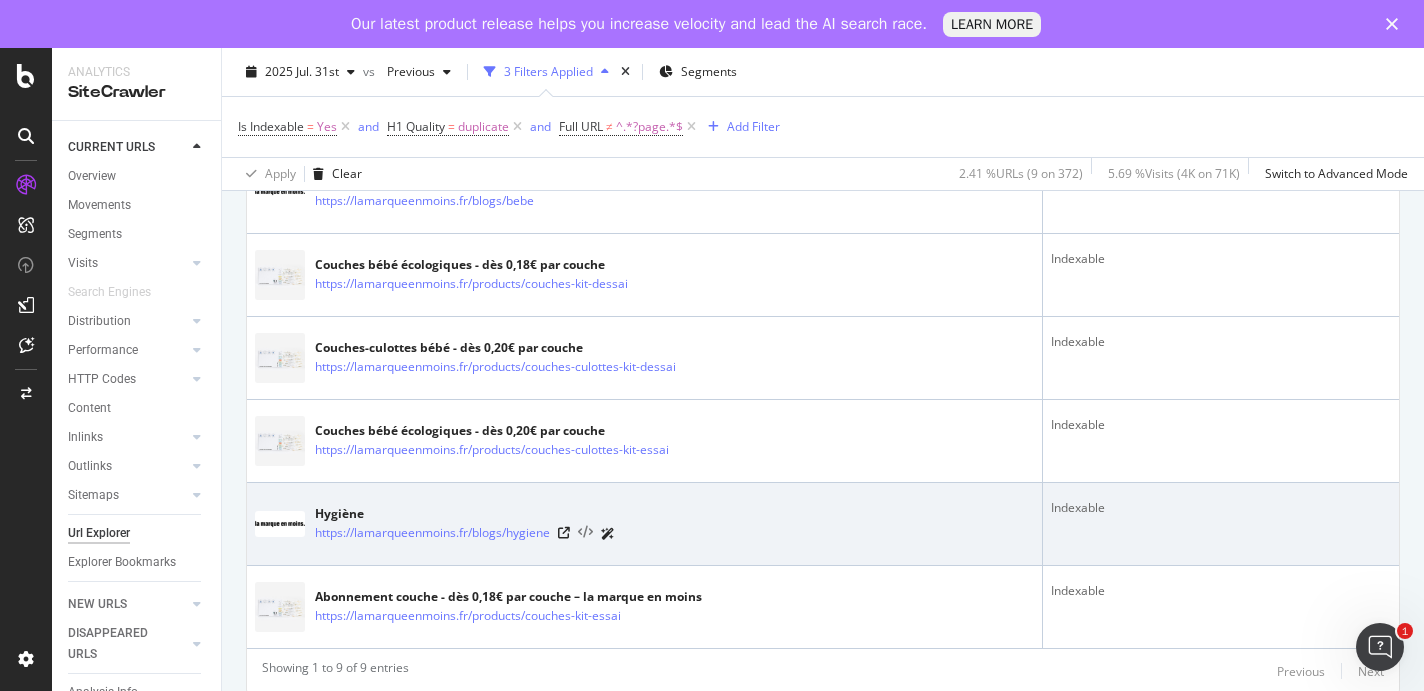click at bounding box center [585, 533] 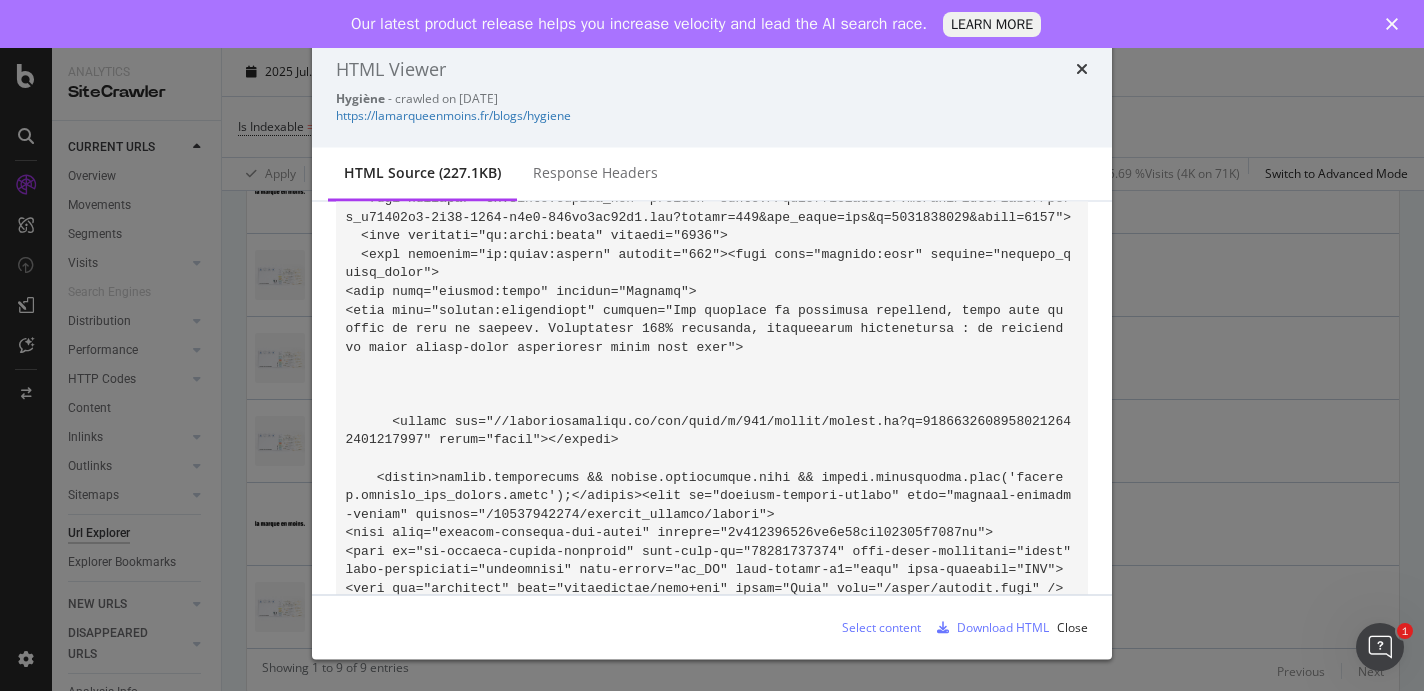 scroll, scrollTop: 910, scrollLeft: 0, axis: vertical 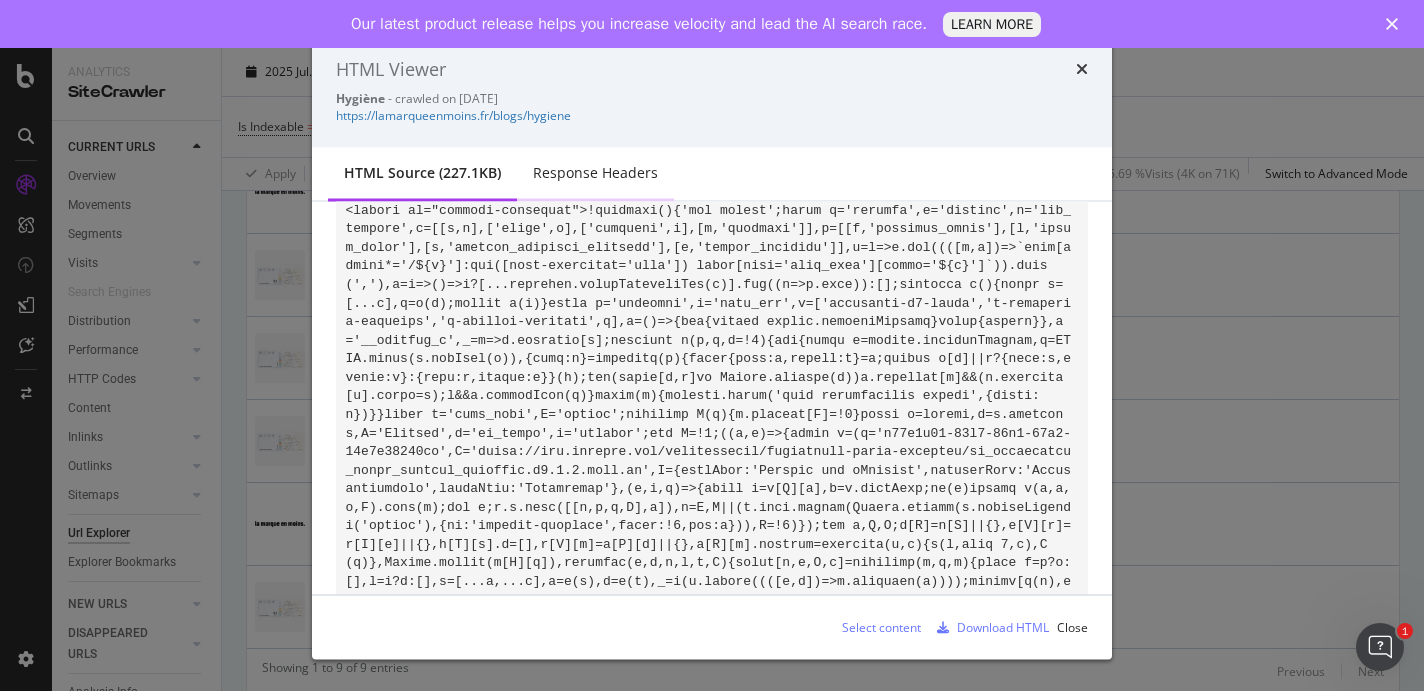 click on "Response Headers" at bounding box center (595, 173) 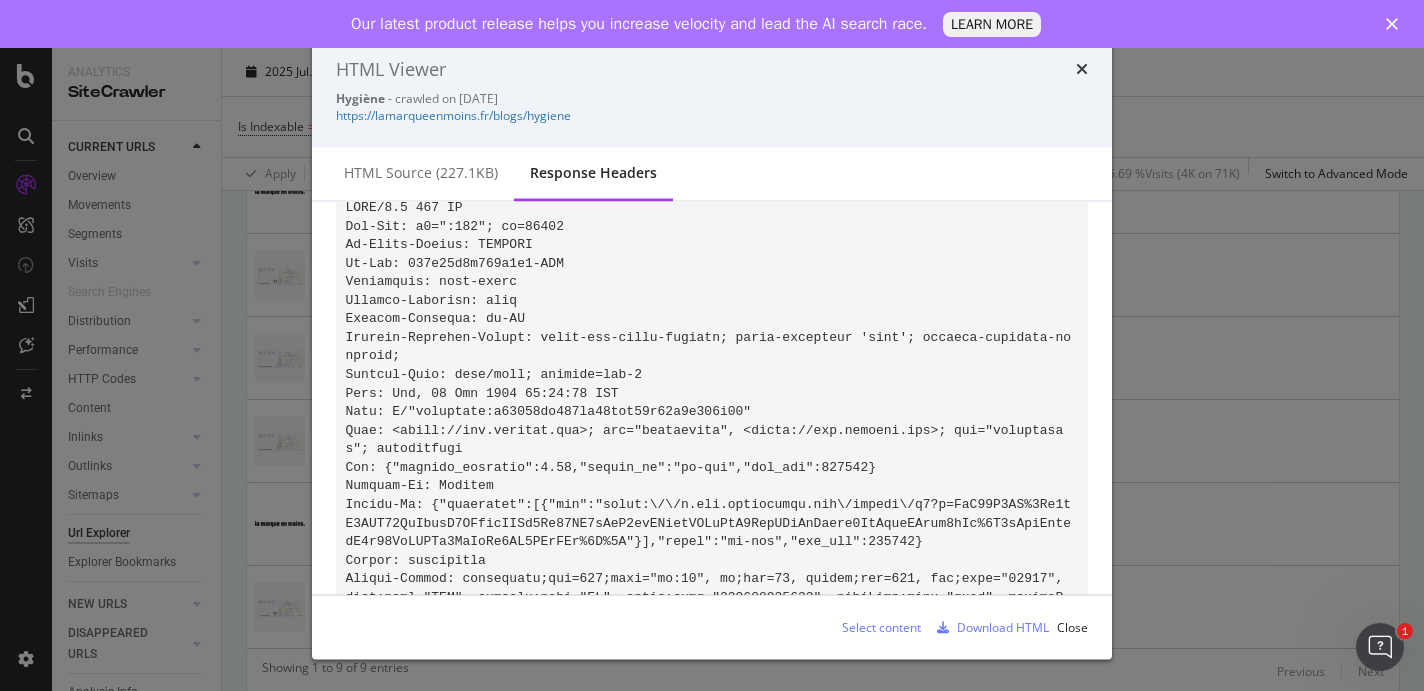 scroll, scrollTop: 0, scrollLeft: 0, axis: both 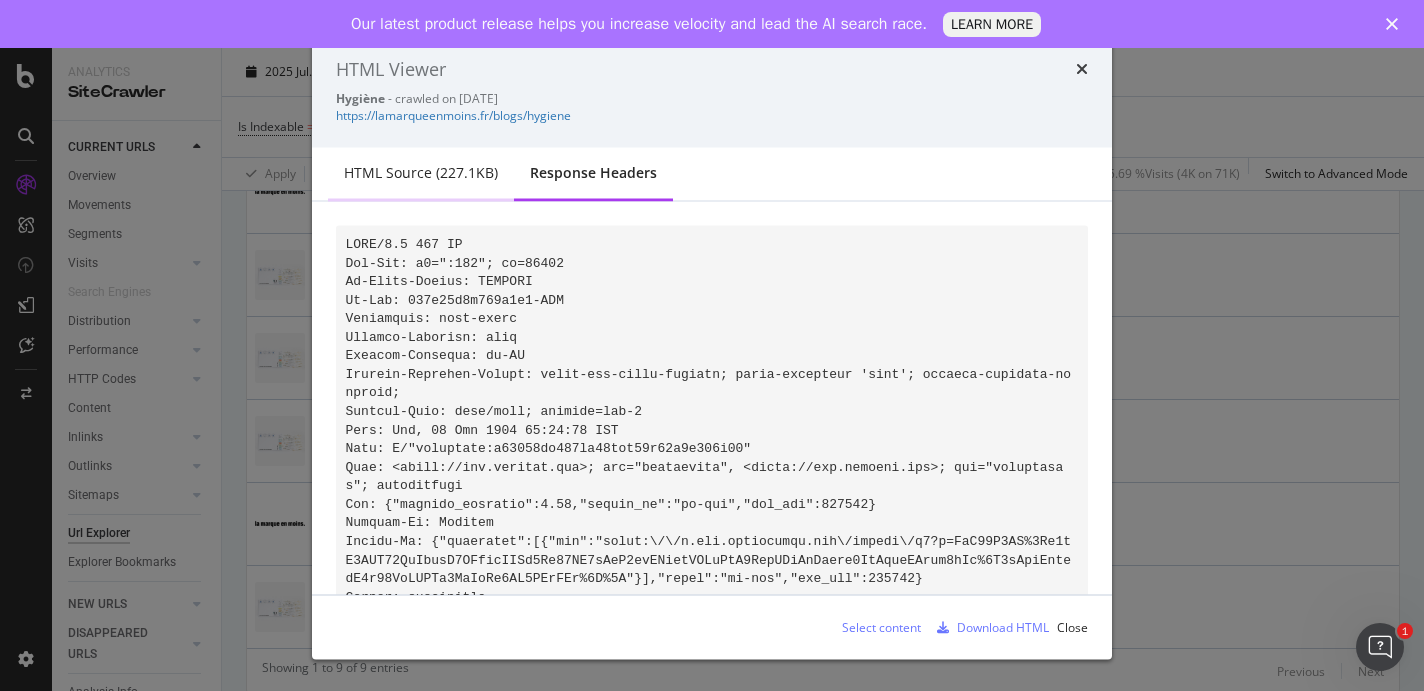 click on "HTML source (227.1KB)" at bounding box center (421, 173) 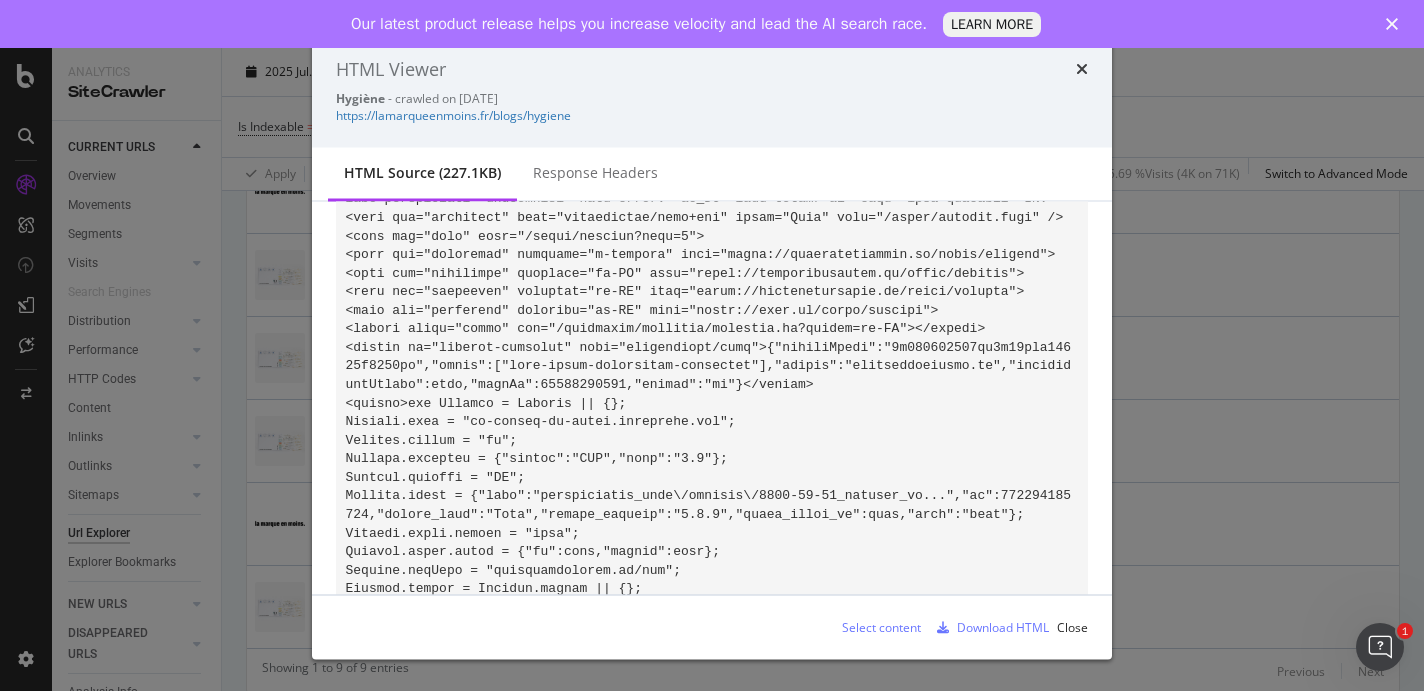 scroll, scrollTop: 1232, scrollLeft: 0, axis: vertical 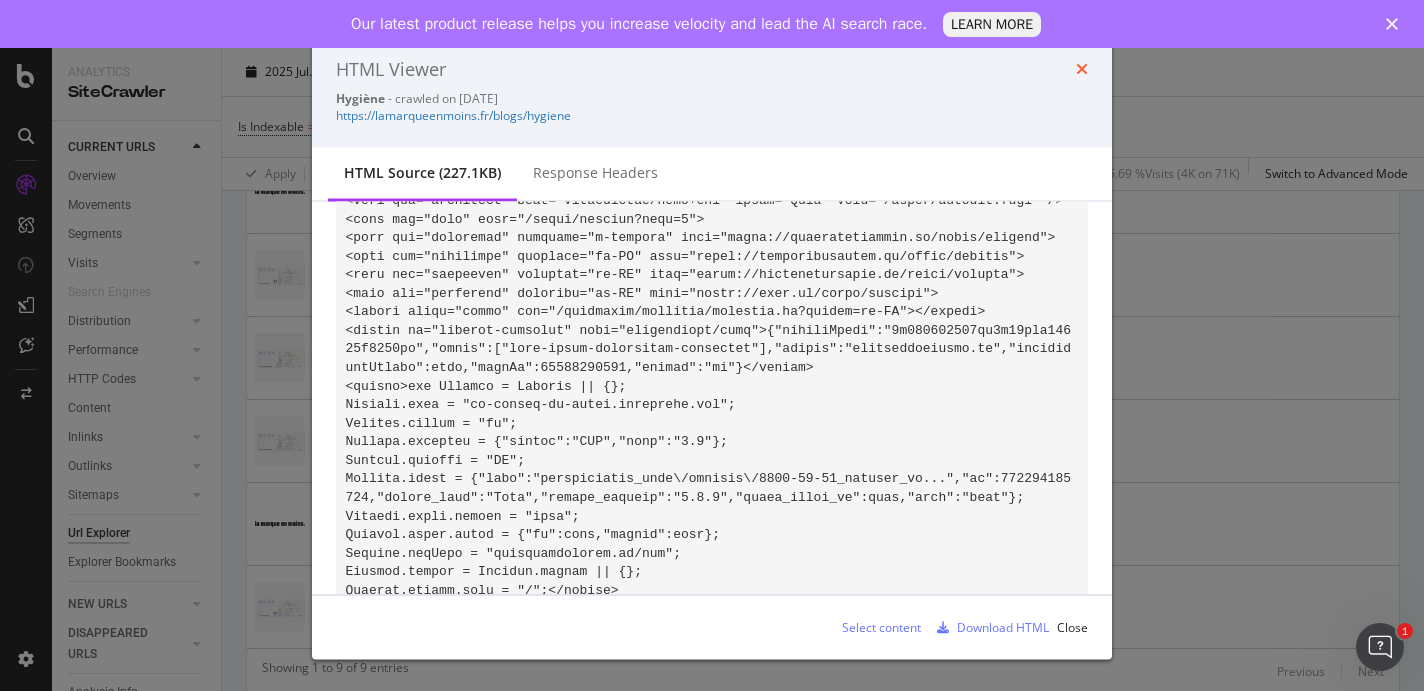 click at bounding box center [1082, 69] 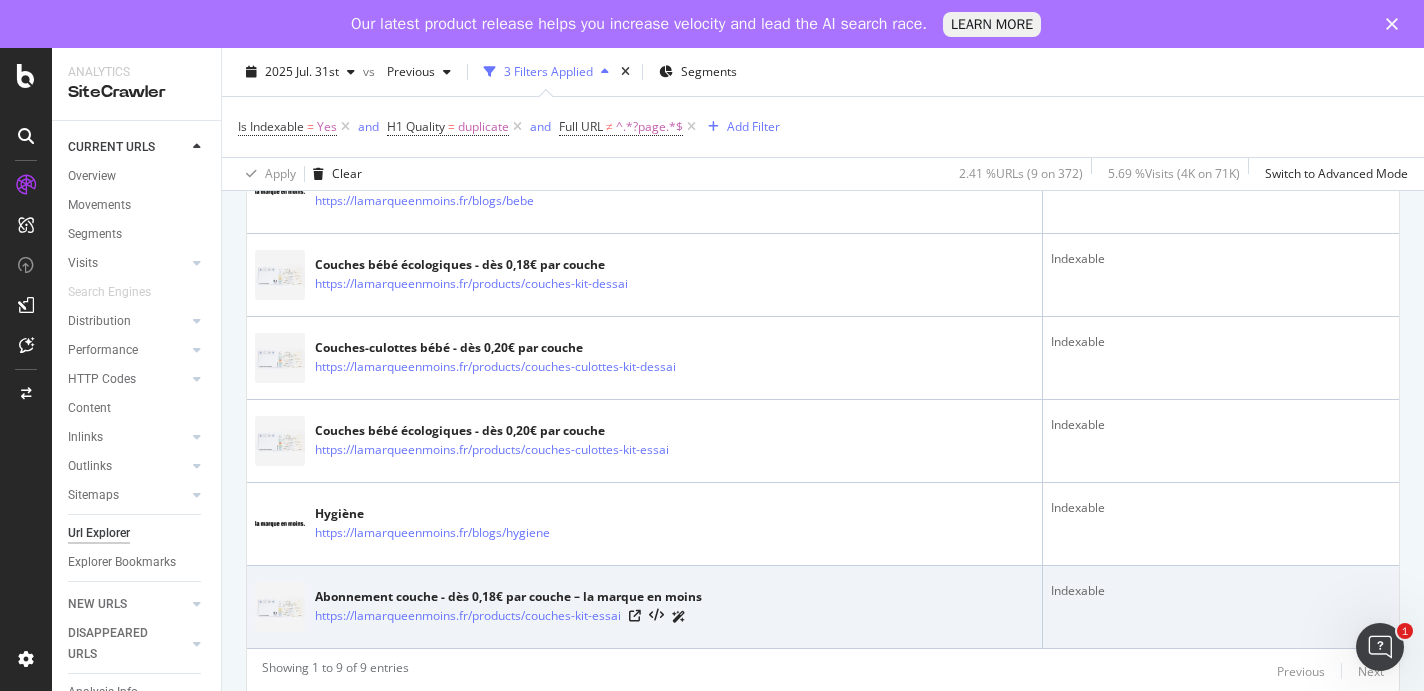 click on "Abonnement couche - dès 0,18€ par couche – la marque en moins" at bounding box center (508, 597) 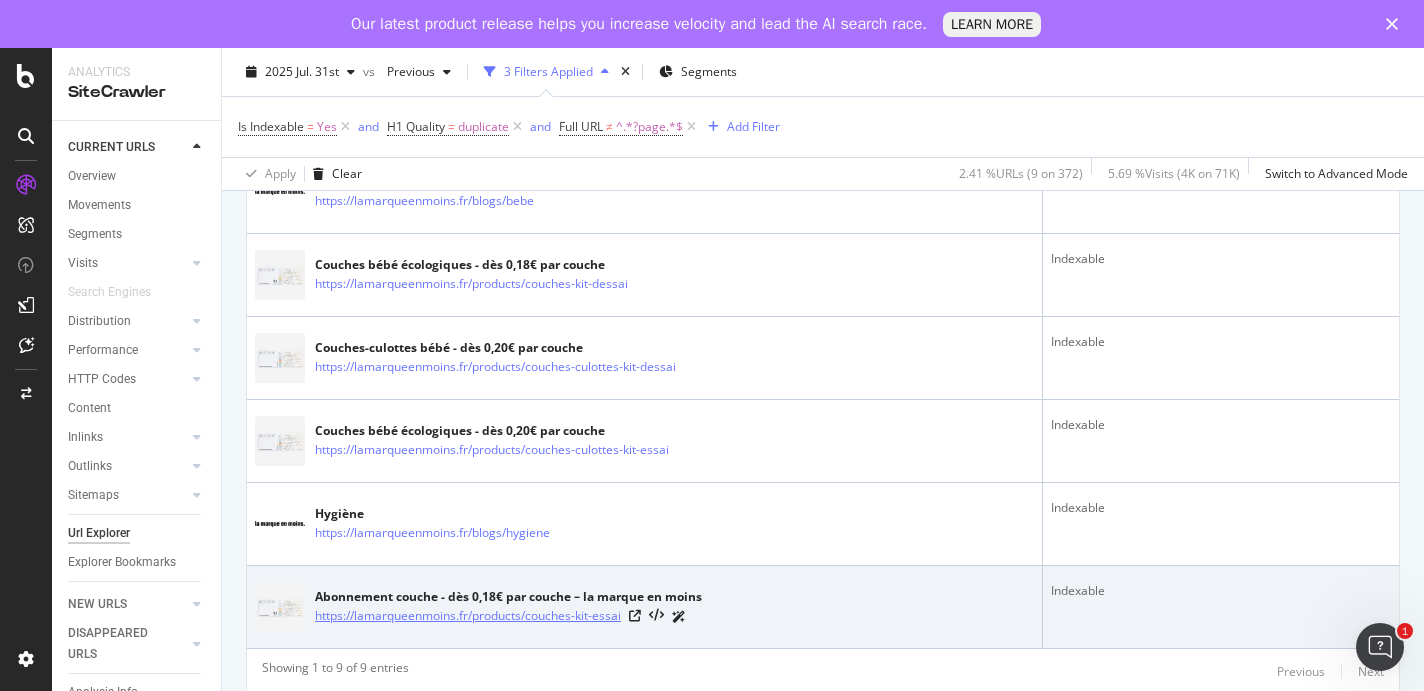 click on "https://lamarqueenmoins.fr/products/couches-kit-essai" at bounding box center (468, 616) 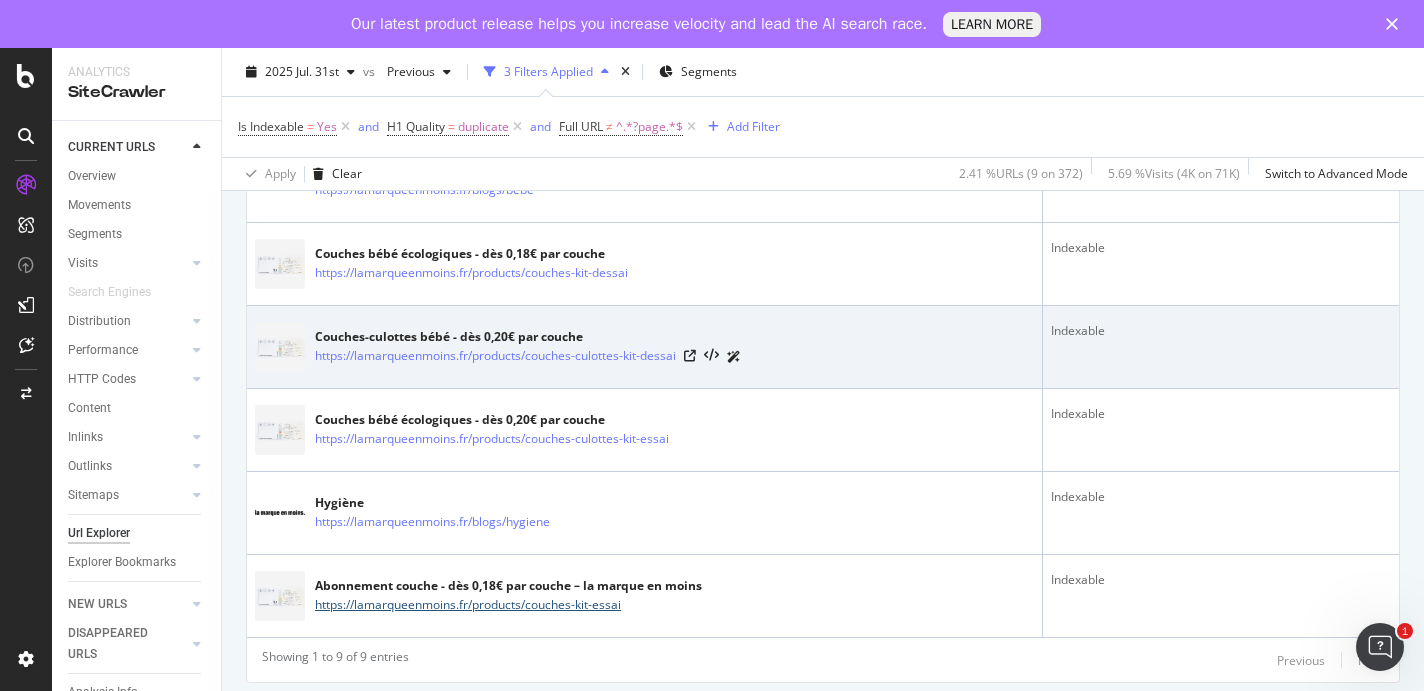 scroll, scrollTop: 829, scrollLeft: 0, axis: vertical 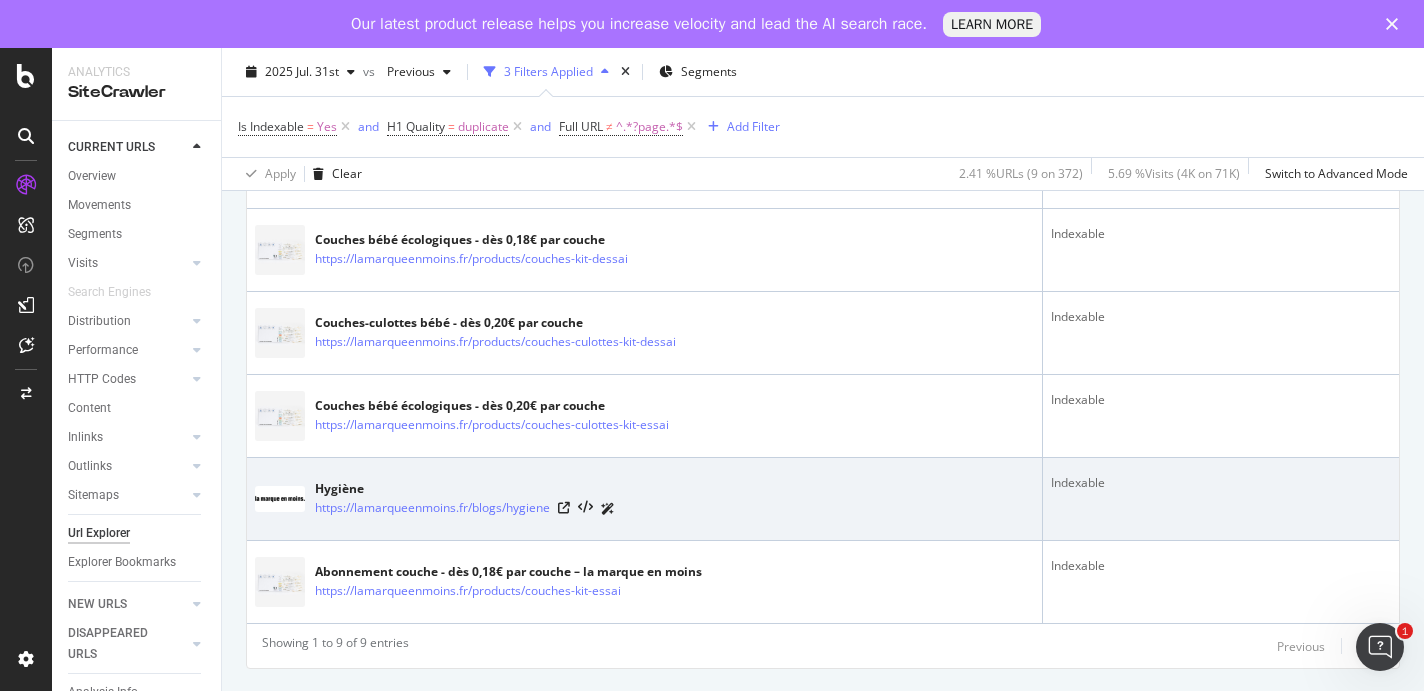 click on "Hygiène" at bounding box center (465, 489) 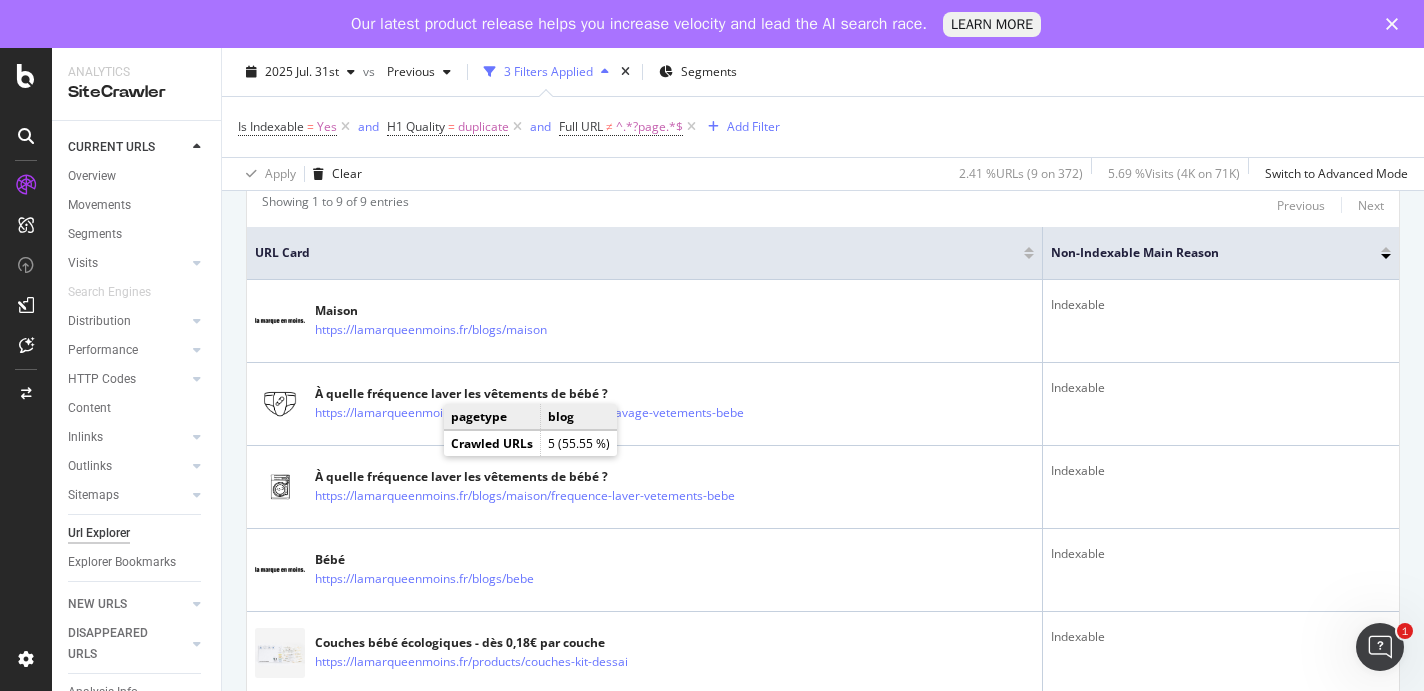 scroll, scrollTop: 443, scrollLeft: 0, axis: vertical 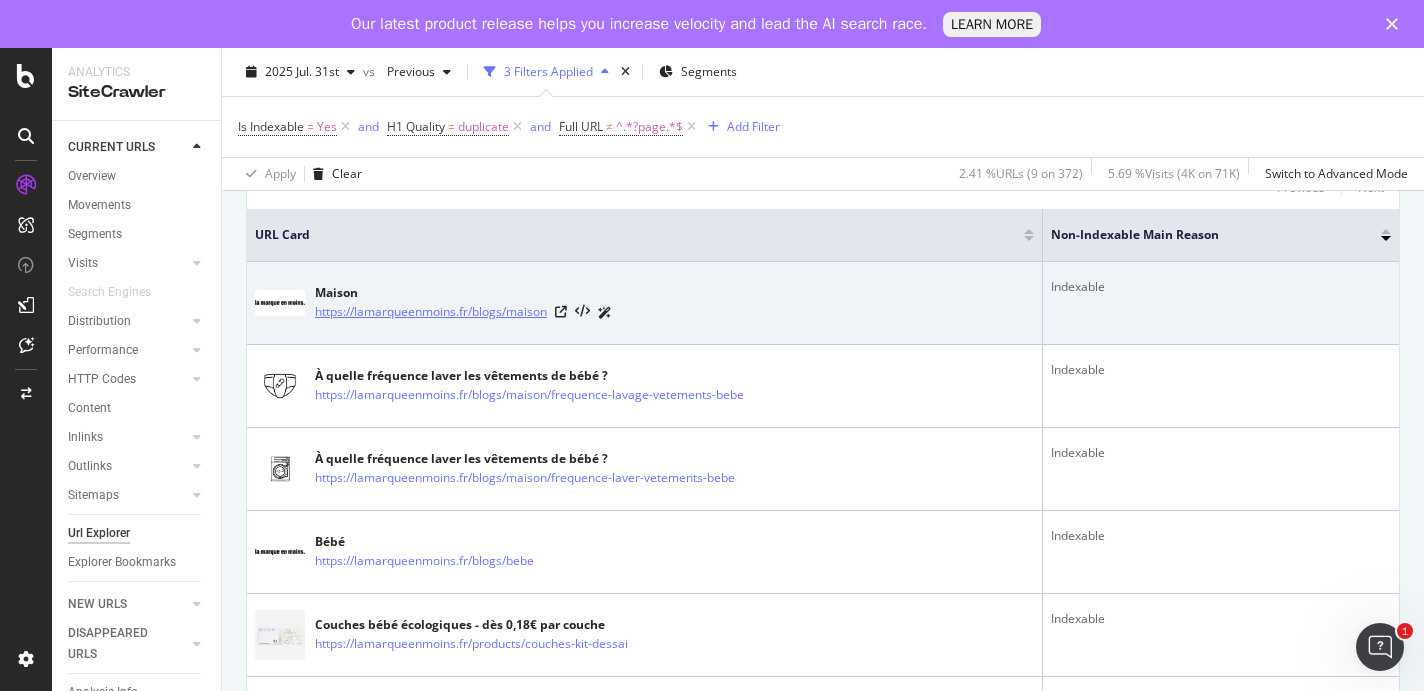 click on "https://lamarqueenmoins.fr/blogs/maison" at bounding box center [431, 312] 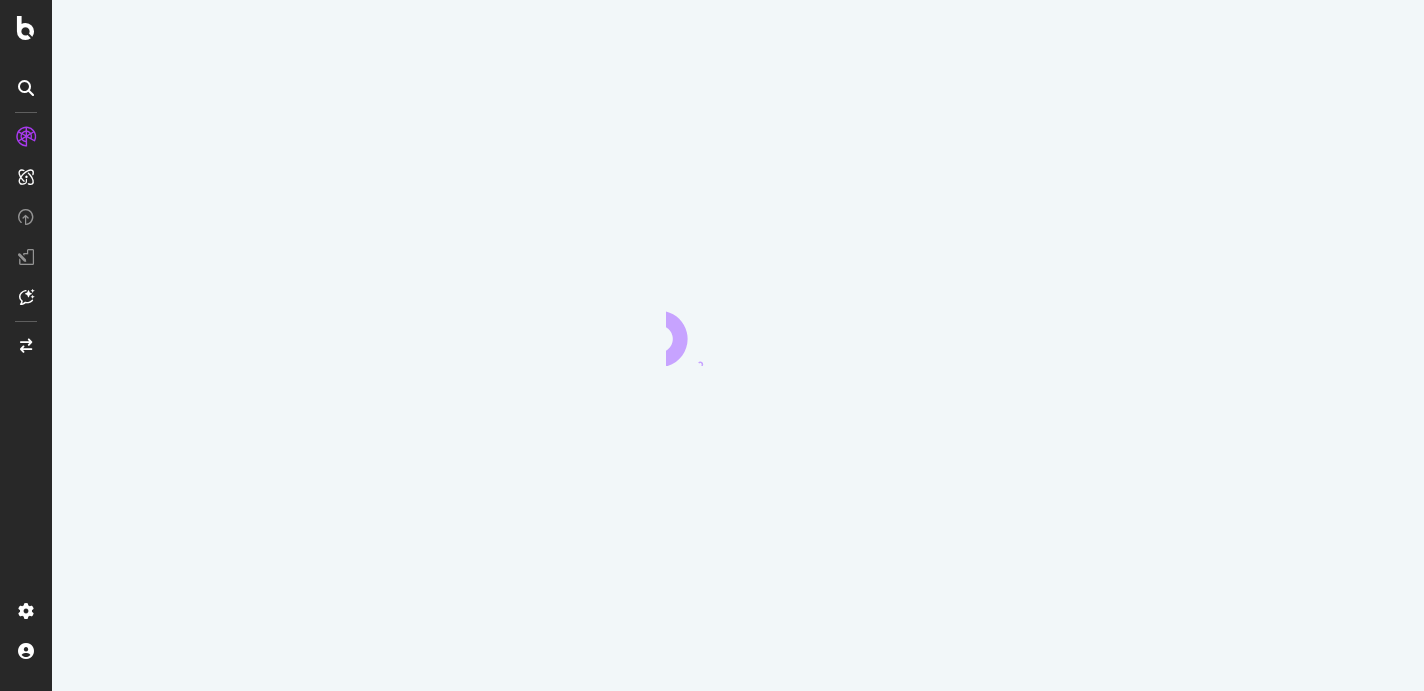 scroll, scrollTop: 0, scrollLeft: 0, axis: both 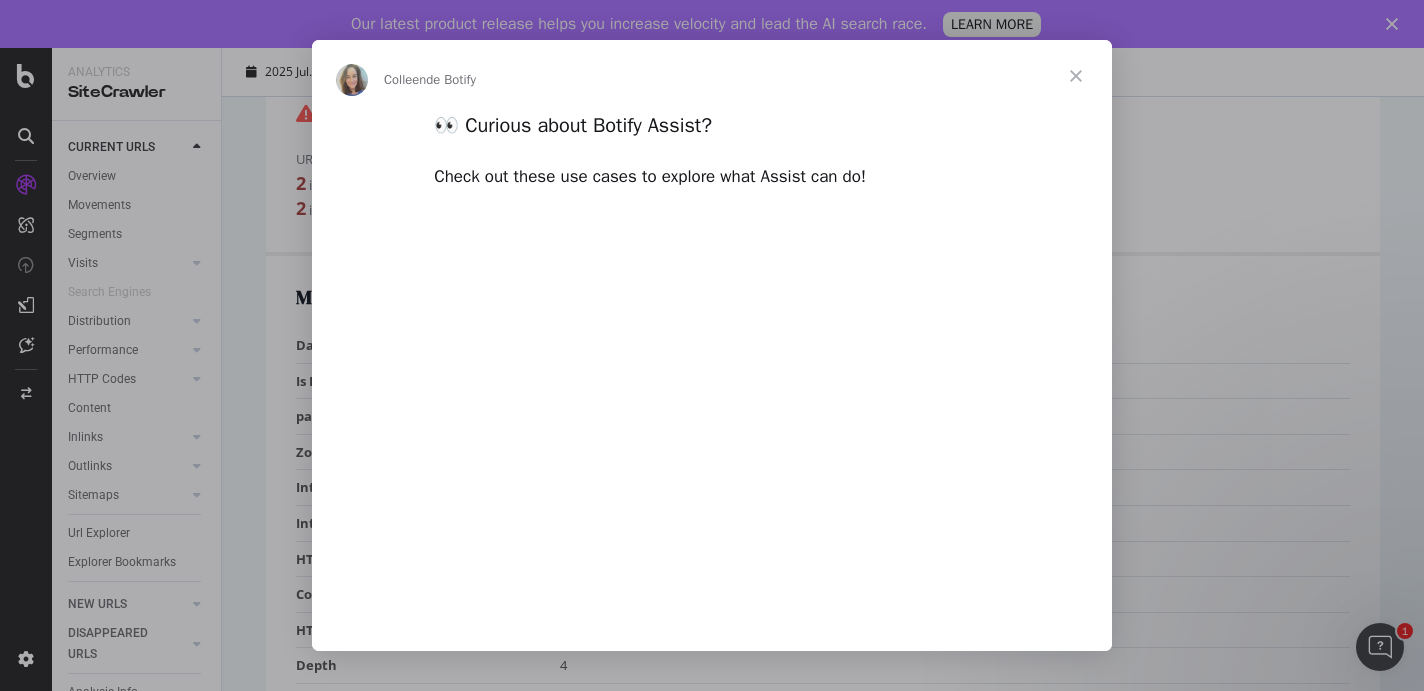 type on "394154" 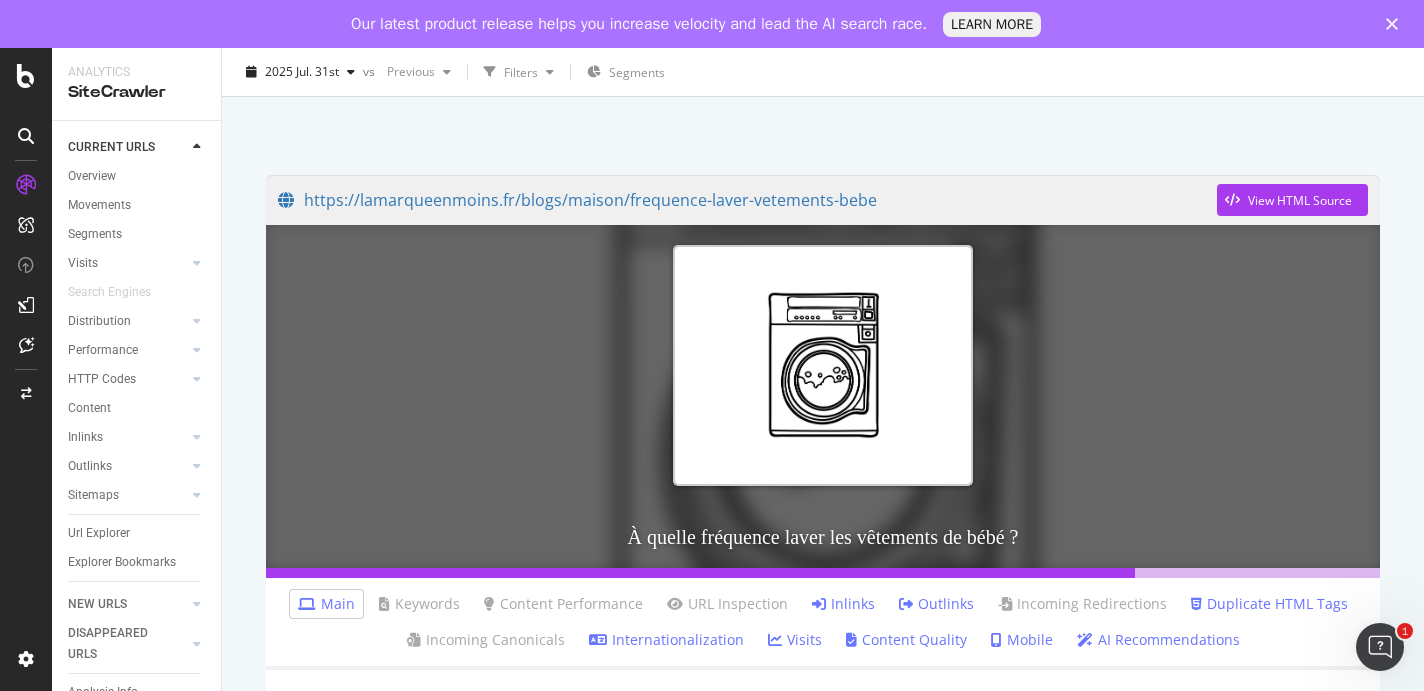 scroll, scrollTop: 108, scrollLeft: 0, axis: vertical 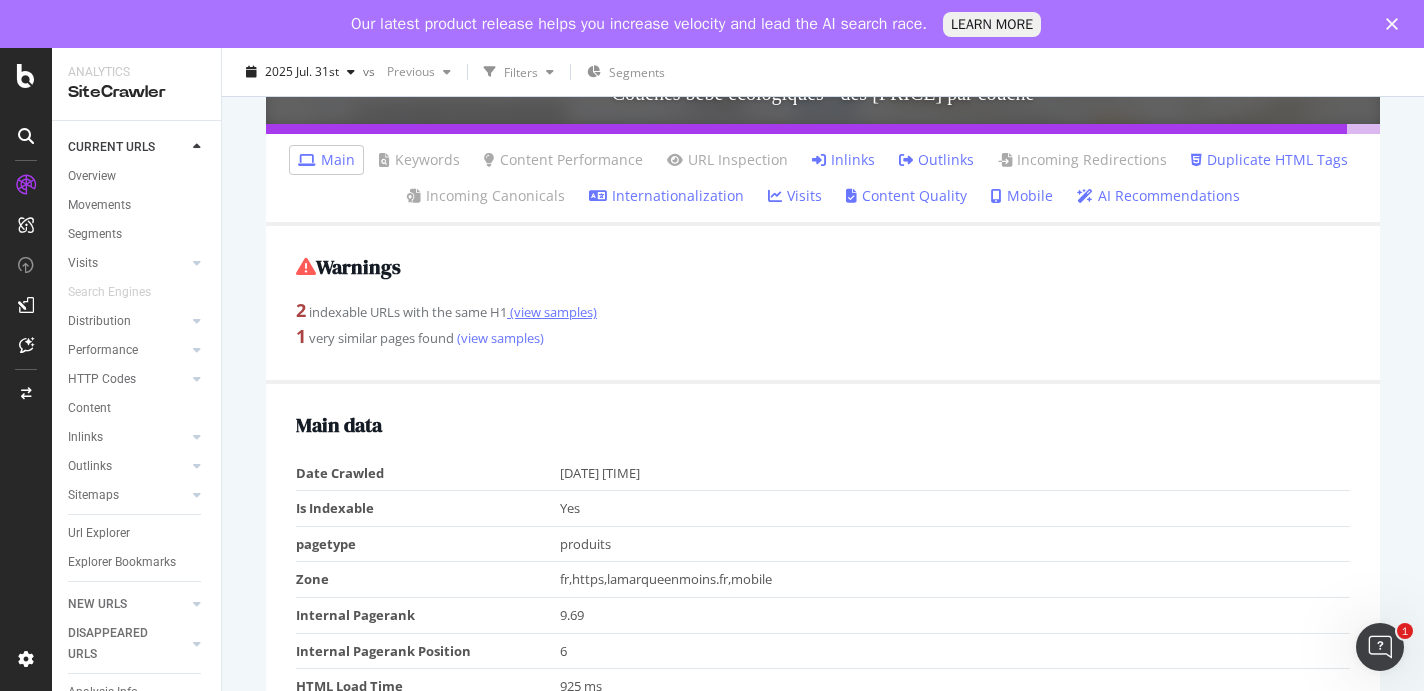 click on "(view samples)" at bounding box center (552, 312) 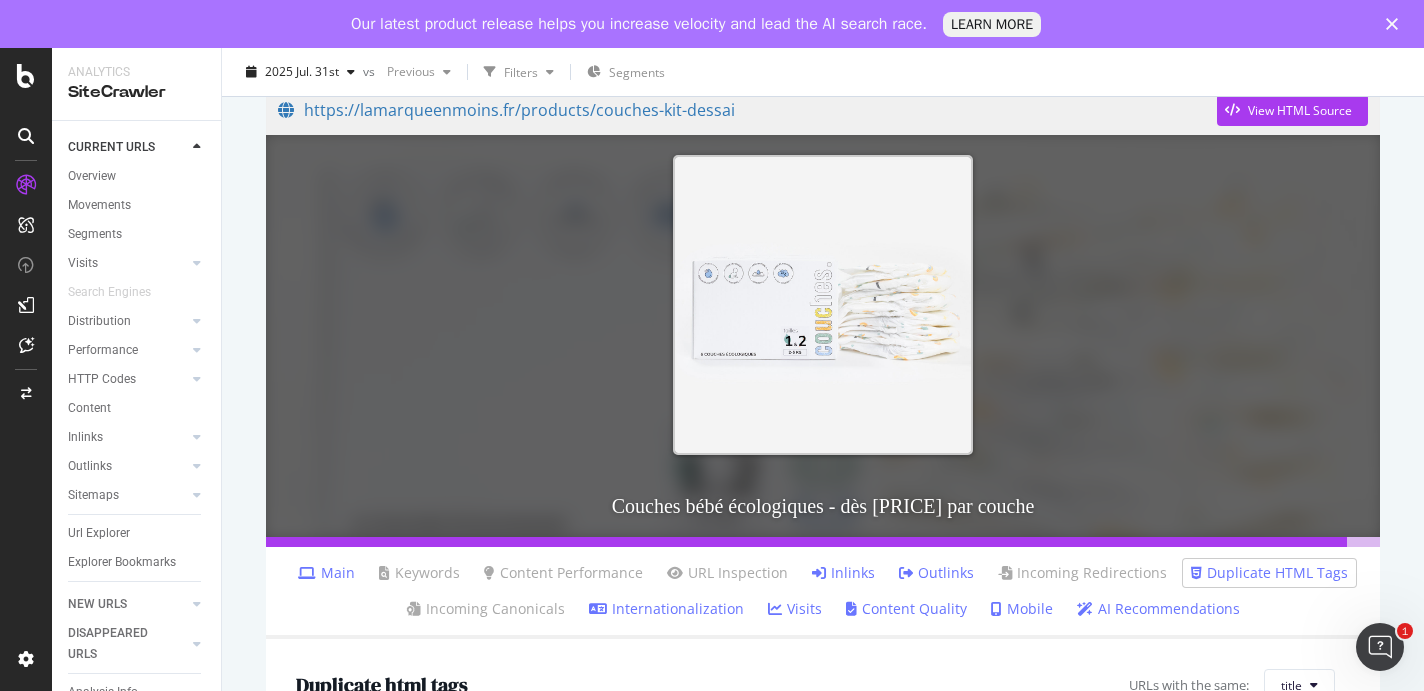scroll, scrollTop: 179, scrollLeft: 0, axis: vertical 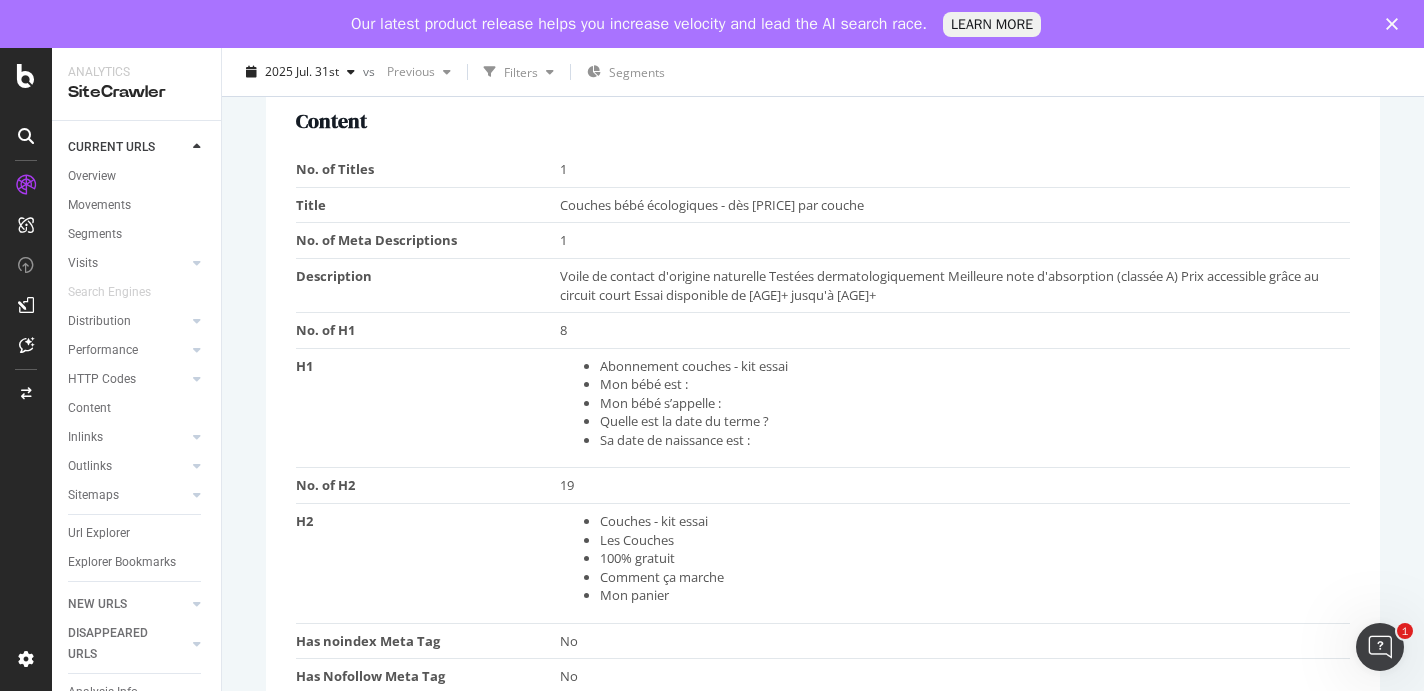 click on "Quelle est la date du terme ?" at bounding box center [970, 421] 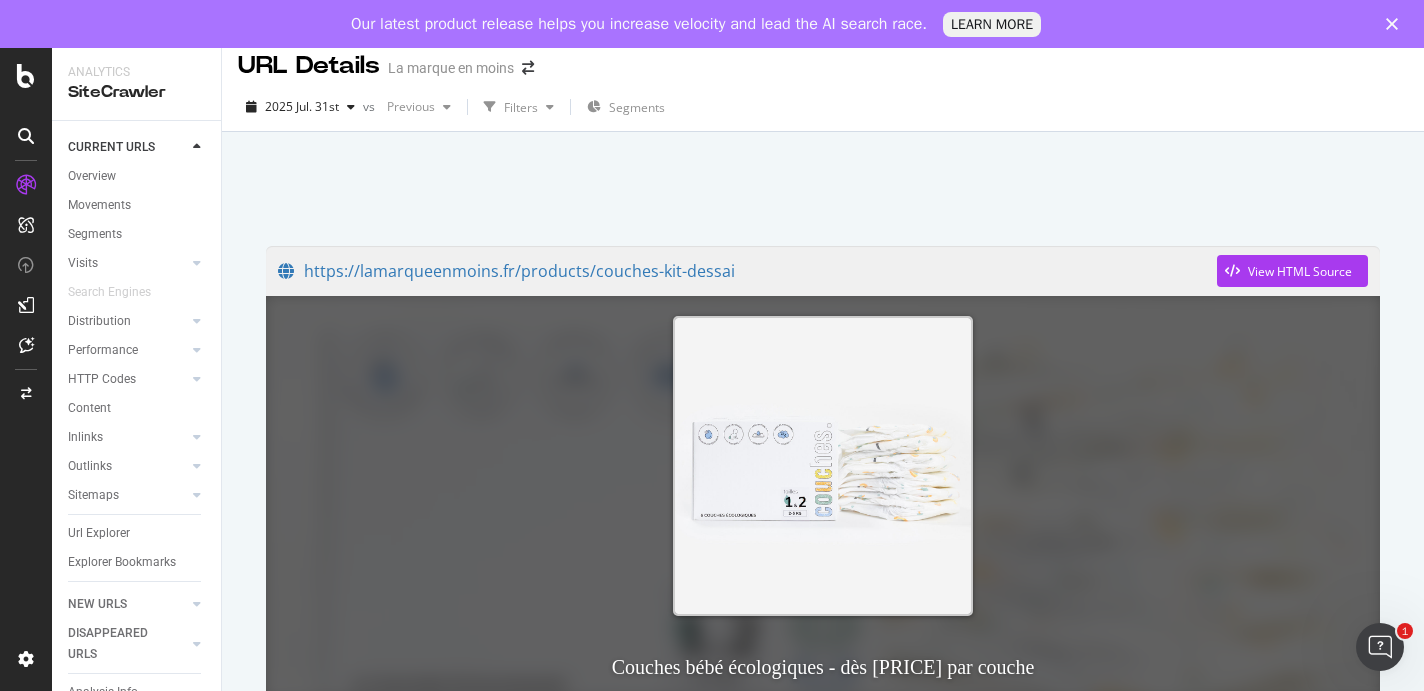 scroll, scrollTop: 14, scrollLeft: 0, axis: vertical 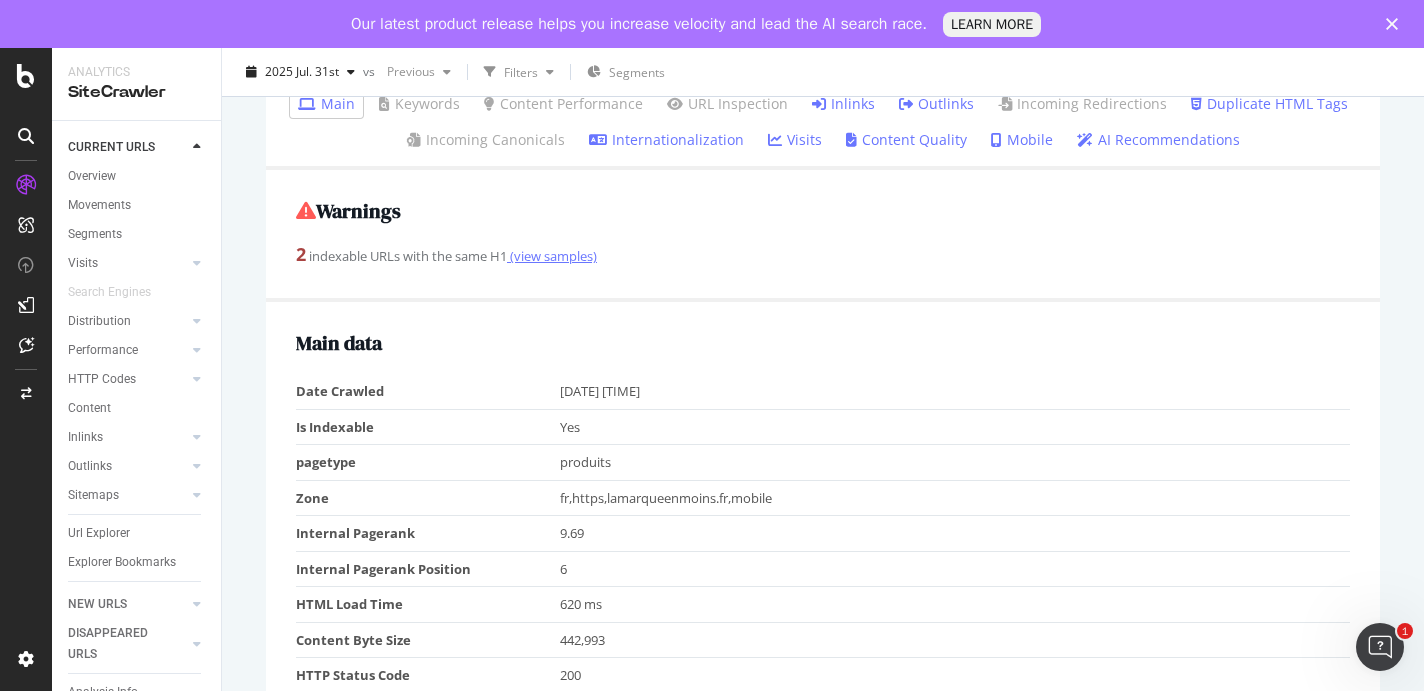 click on "(view samples)" at bounding box center [552, 256] 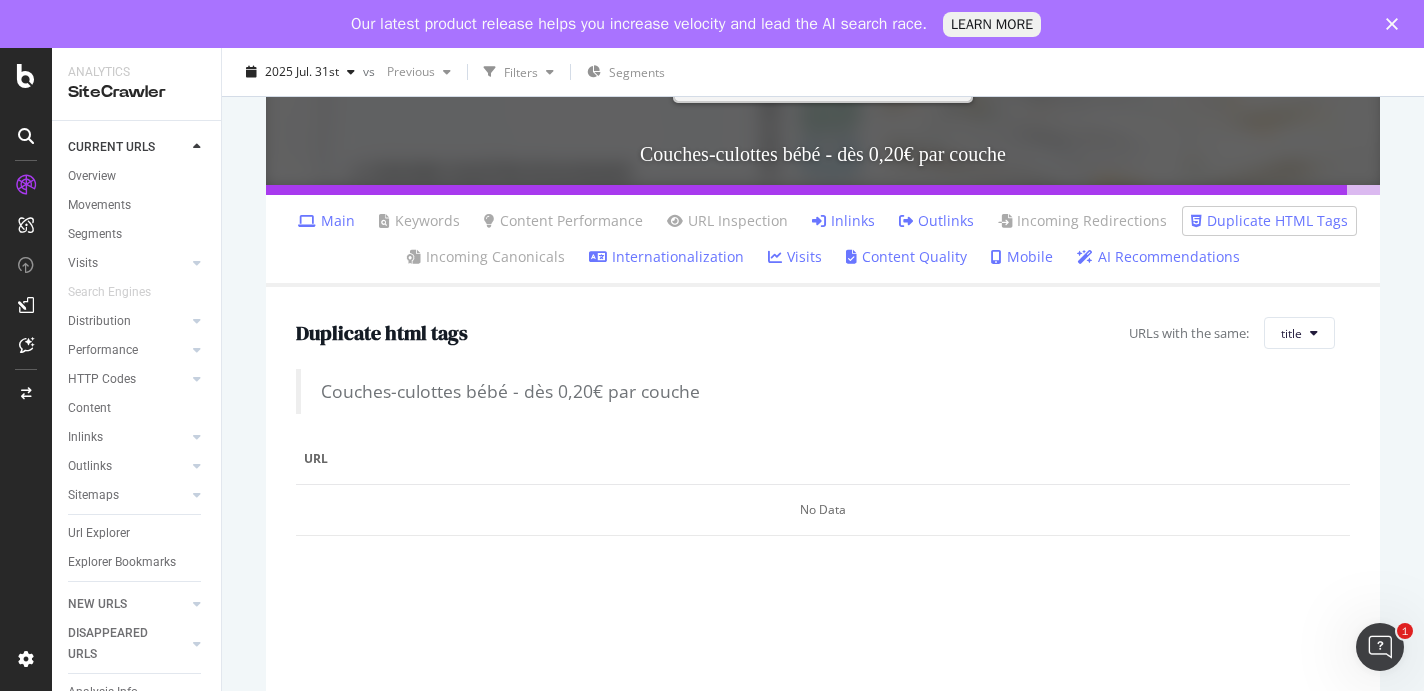 scroll, scrollTop: 442, scrollLeft: 0, axis: vertical 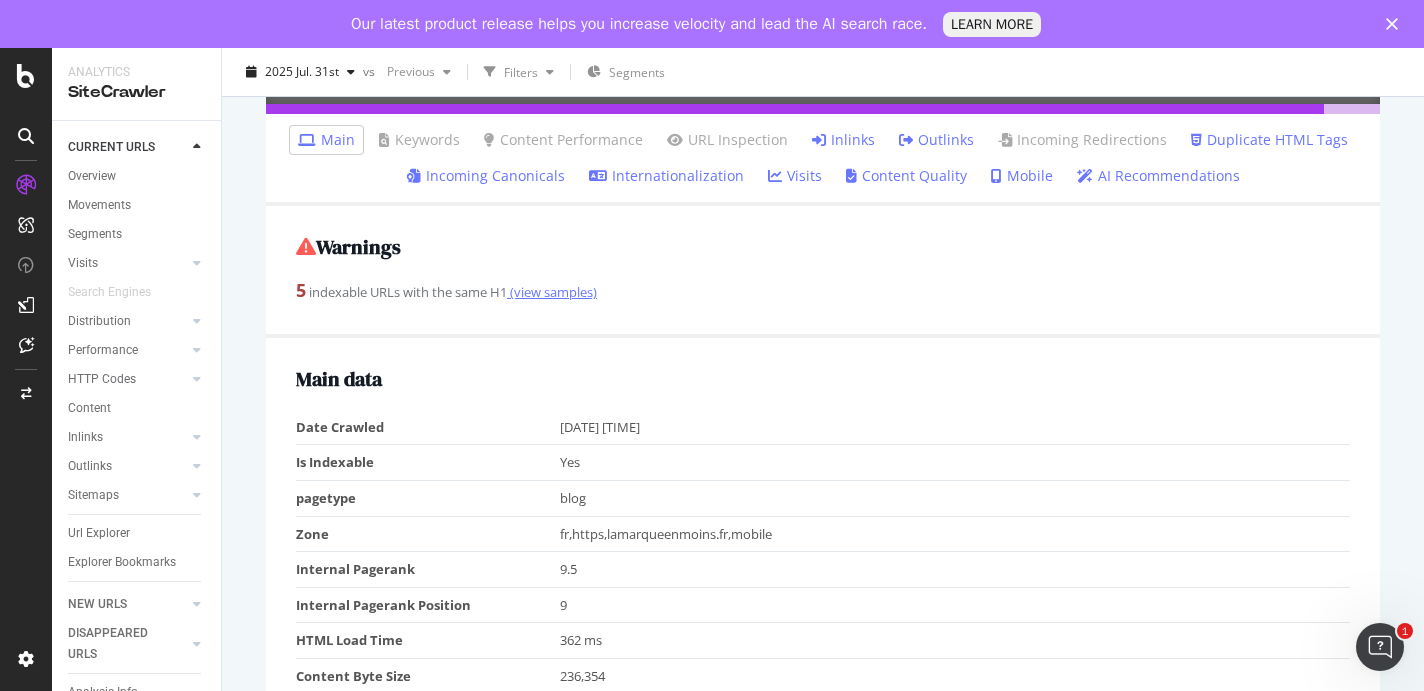 click on "(view samples)" at bounding box center (552, 292) 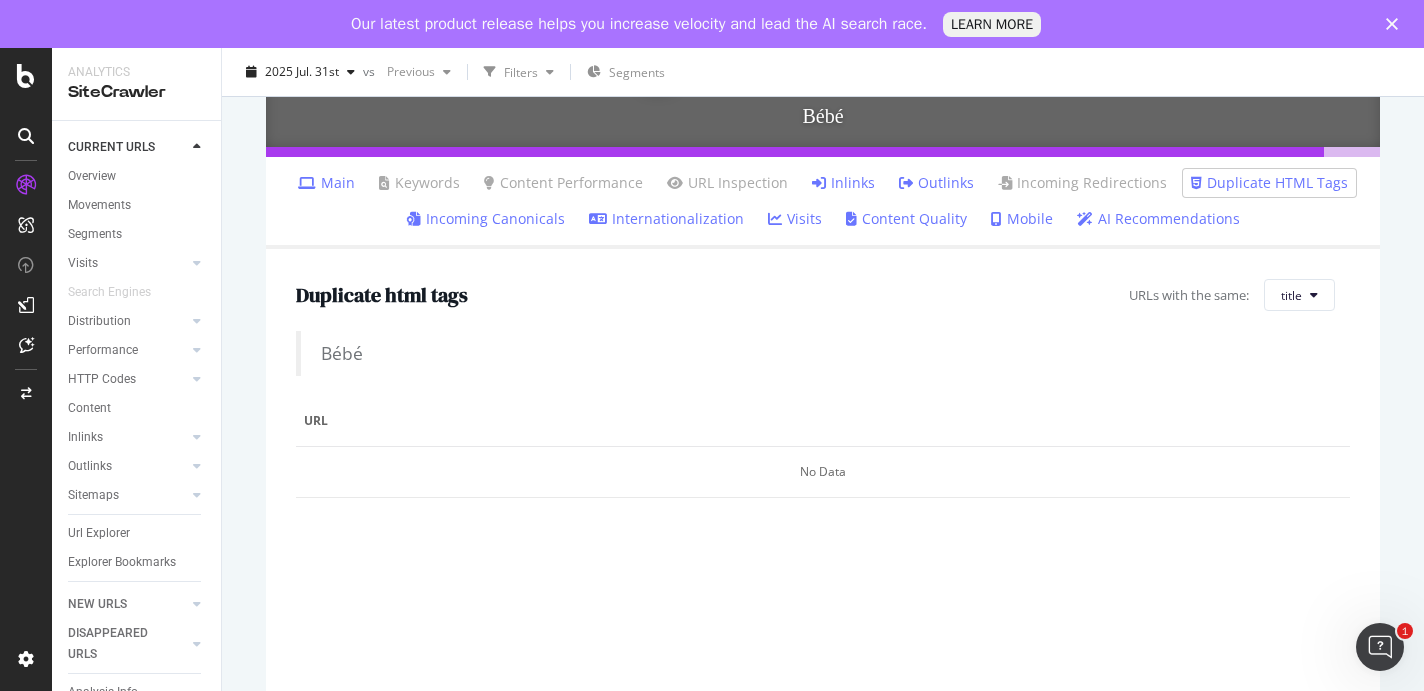 scroll, scrollTop: 381, scrollLeft: 0, axis: vertical 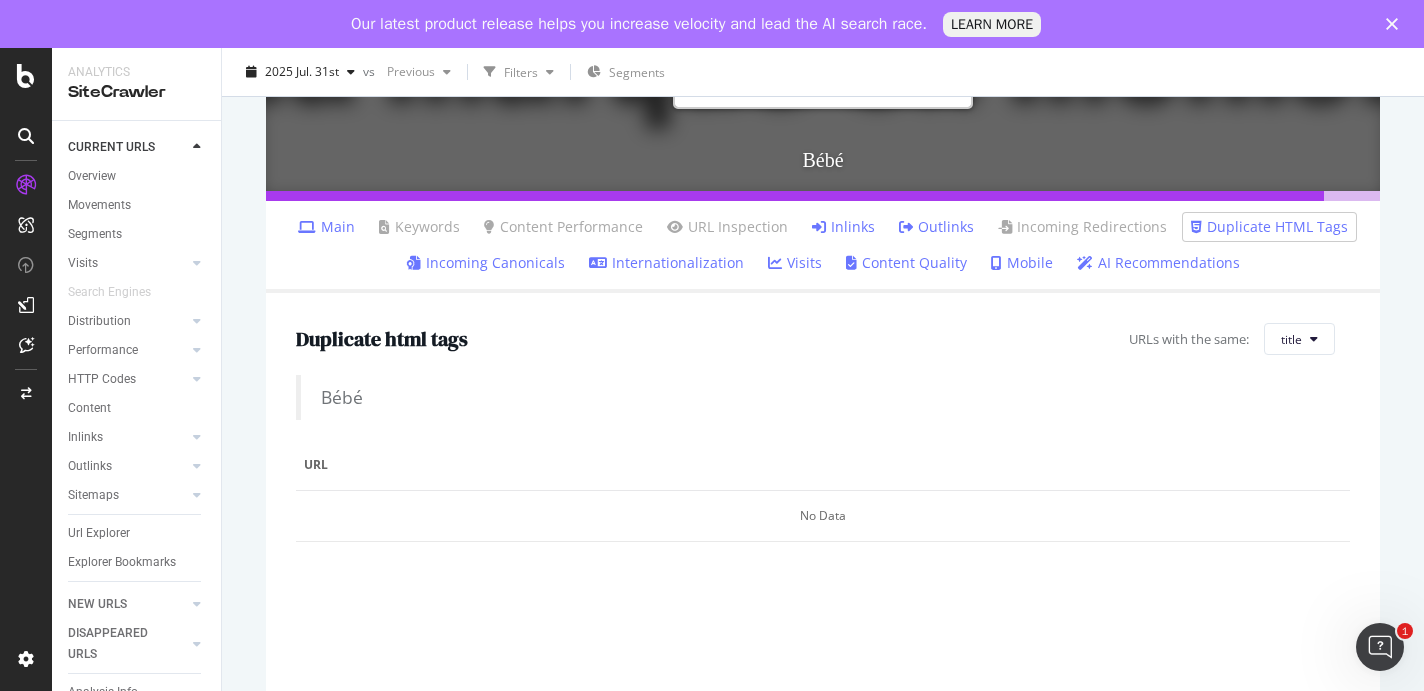click on "Duplicate HTML Tags" at bounding box center (1269, 227) 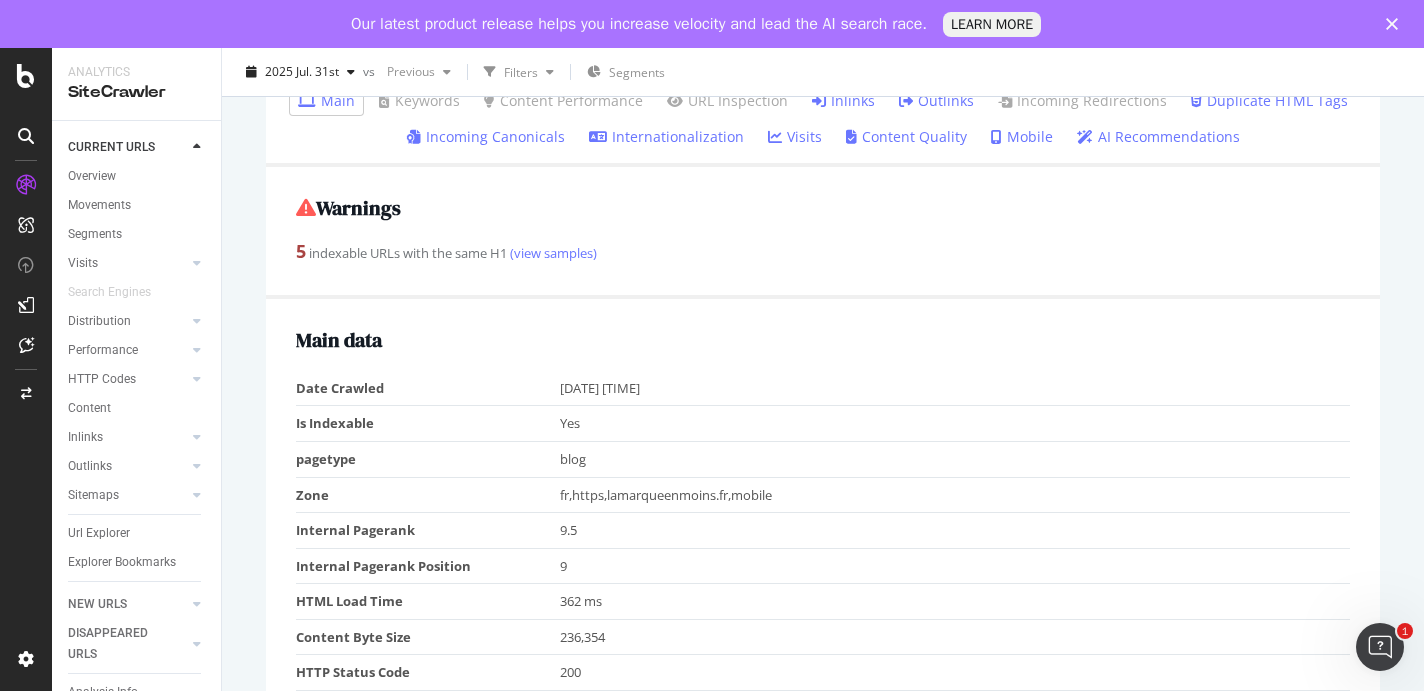 scroll, scrollTop: 393, scrollLeft: 0, axis: vertical 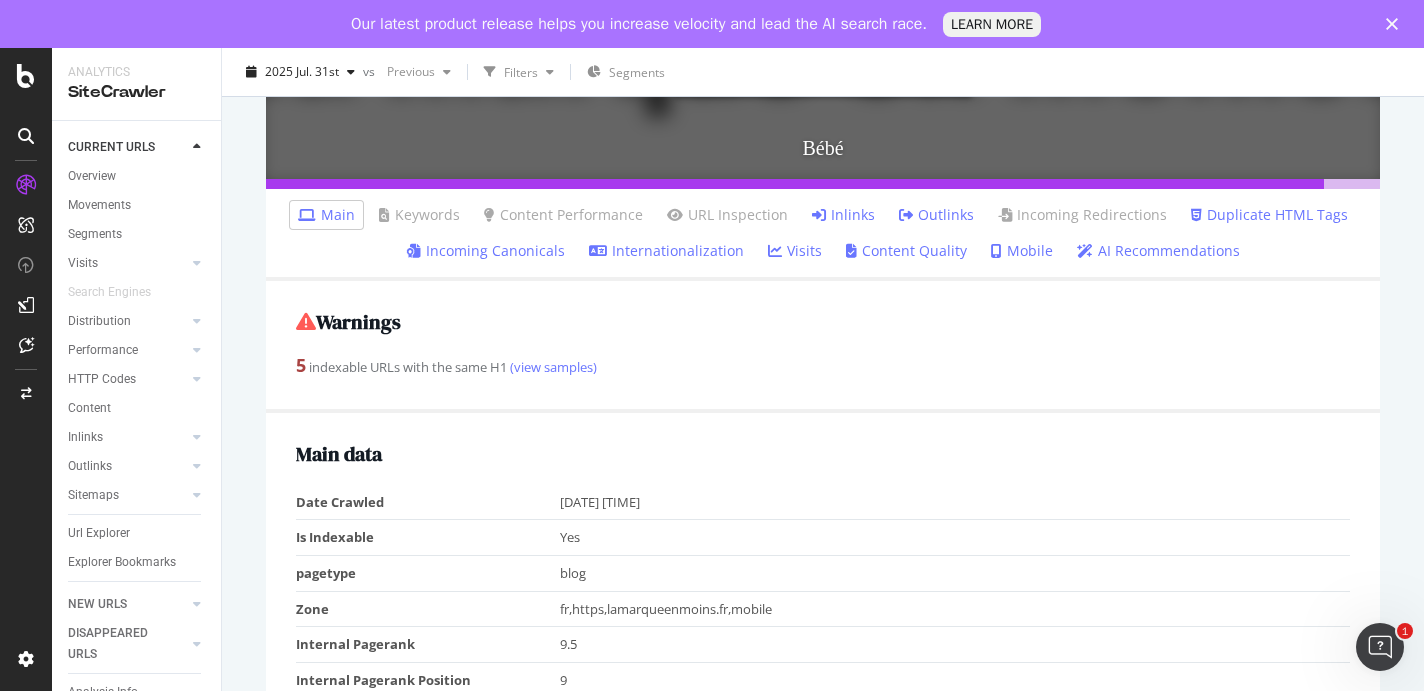 click on "5   indexable URLs with the same H1   (view samples)" at bounding box center [823, 366] 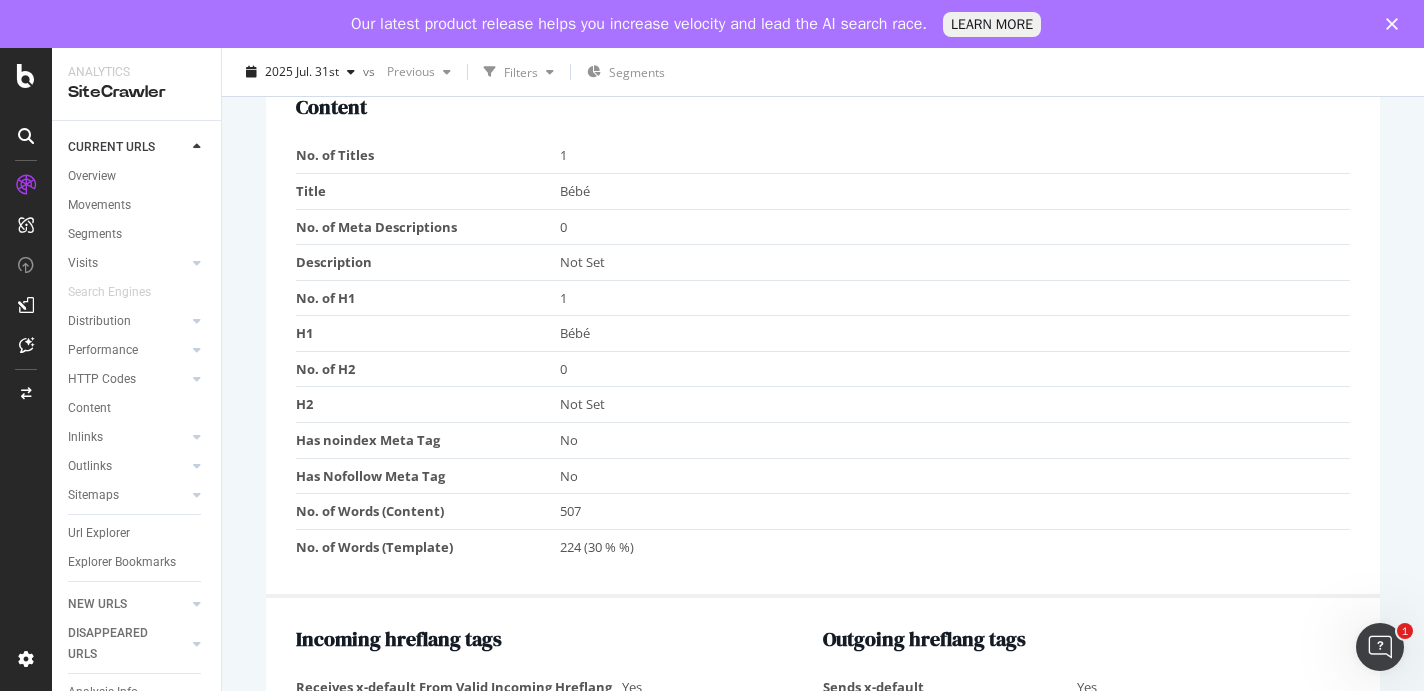scroll, scrollTop: 1451, scrollLeft: 0, axis: vertical 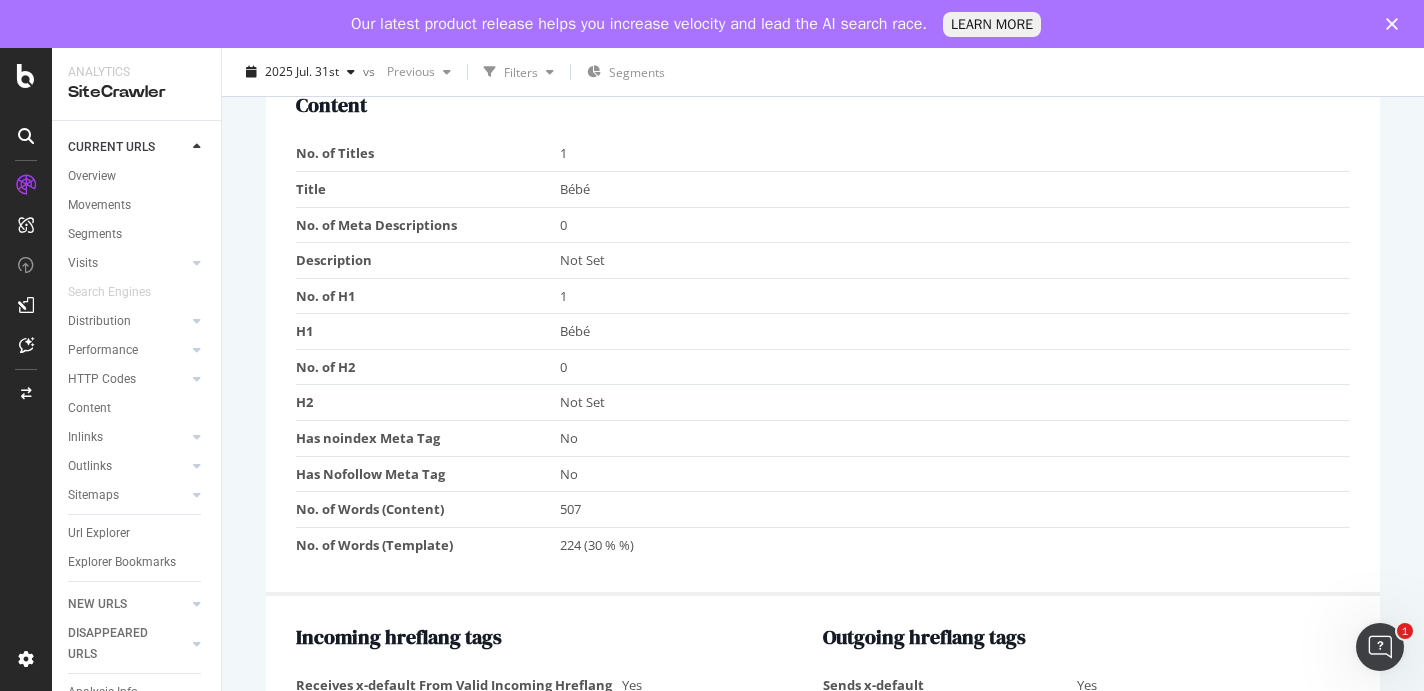 click on "Bébé" at bounding box center (955, 190) 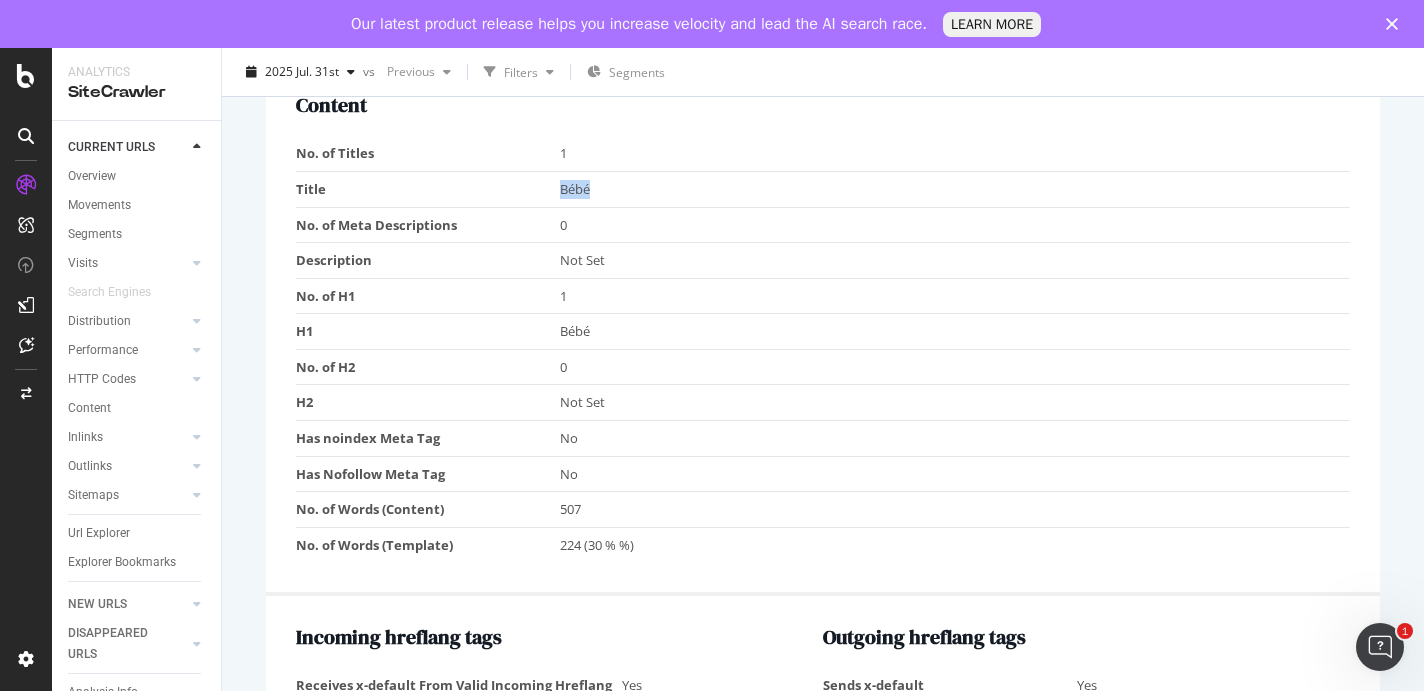 drag, startPoint x: 606, startPoint y: 186, endPoint x: 476, endPoint y: 185, distance: 130.00385 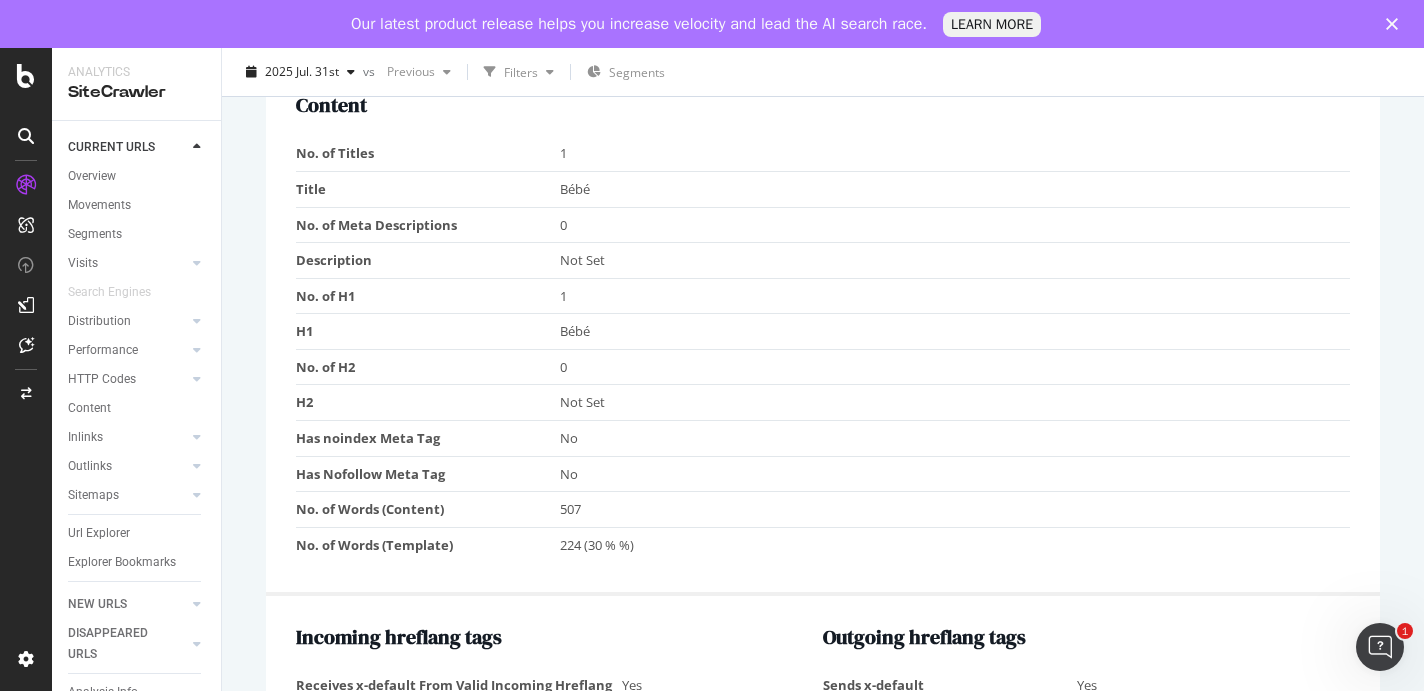 click on "H1" at bounding box center [428, 332] 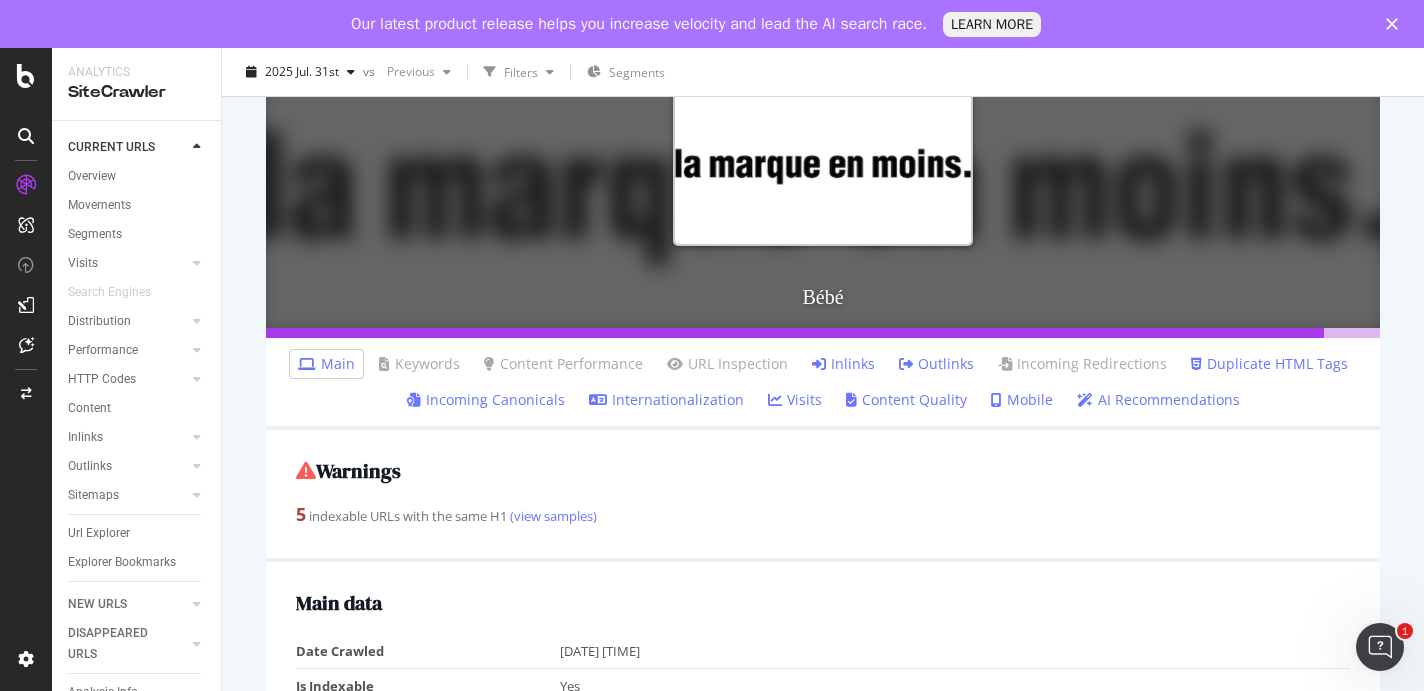 scroll, scrollTop: 547, scrollLeft: 0, axis: vertical 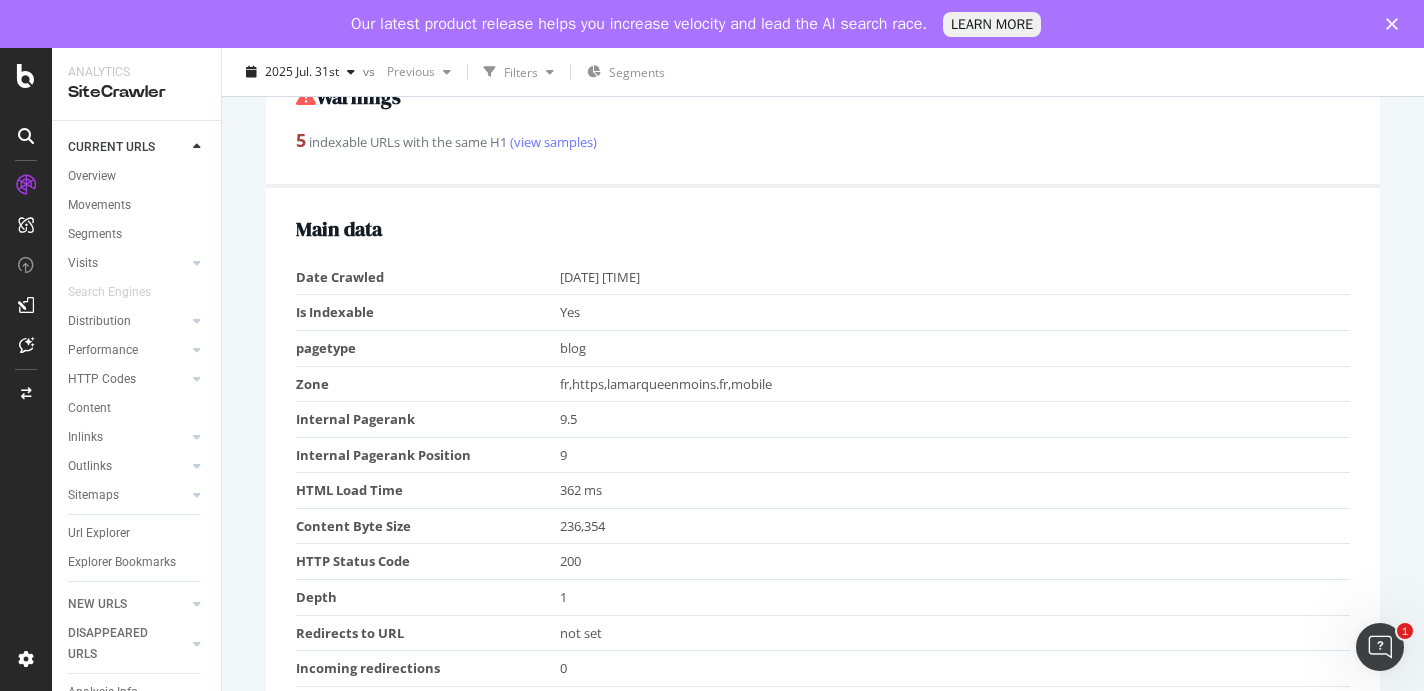 click on "Warnings 5   indexable URLs with the same H1   (view samples)" at bounding box center (823, 122) 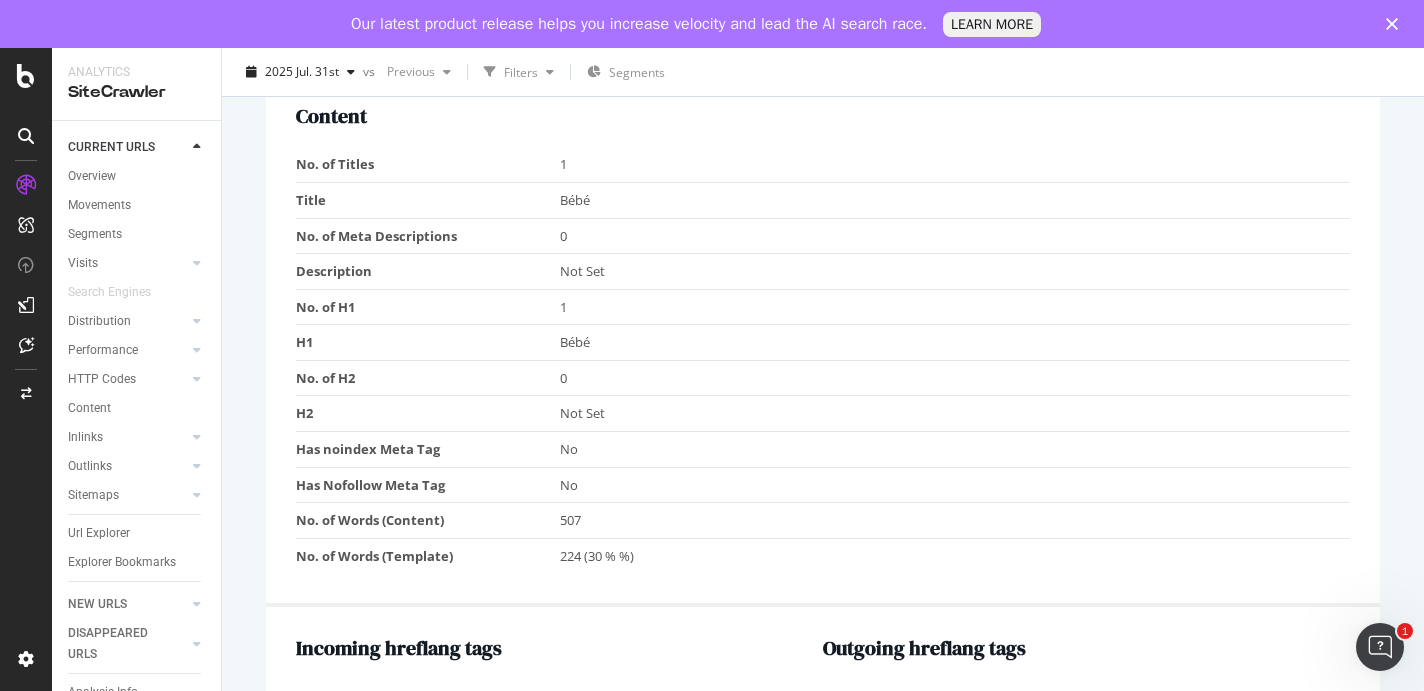 scroll, scrollTop: 1479, scrollLeft: 0, axis: vertical 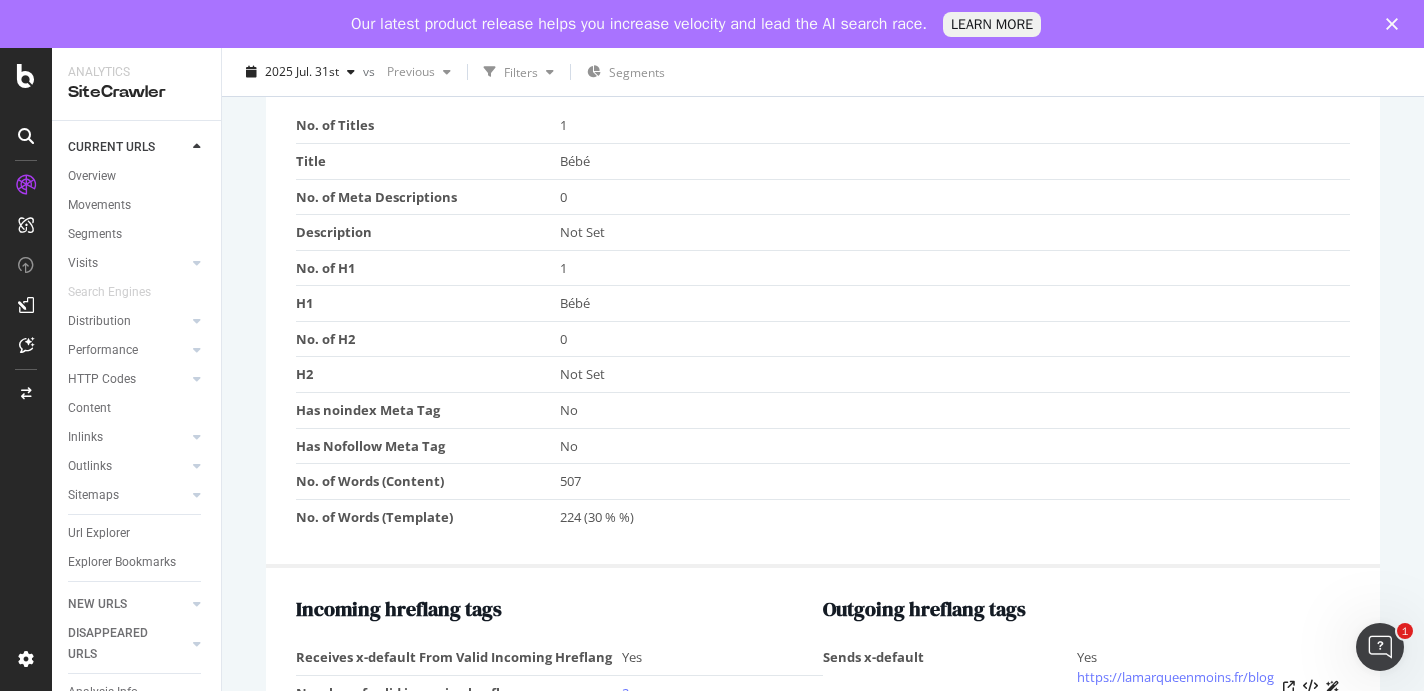 click on "Bébé" at bounding box center [955, 304] 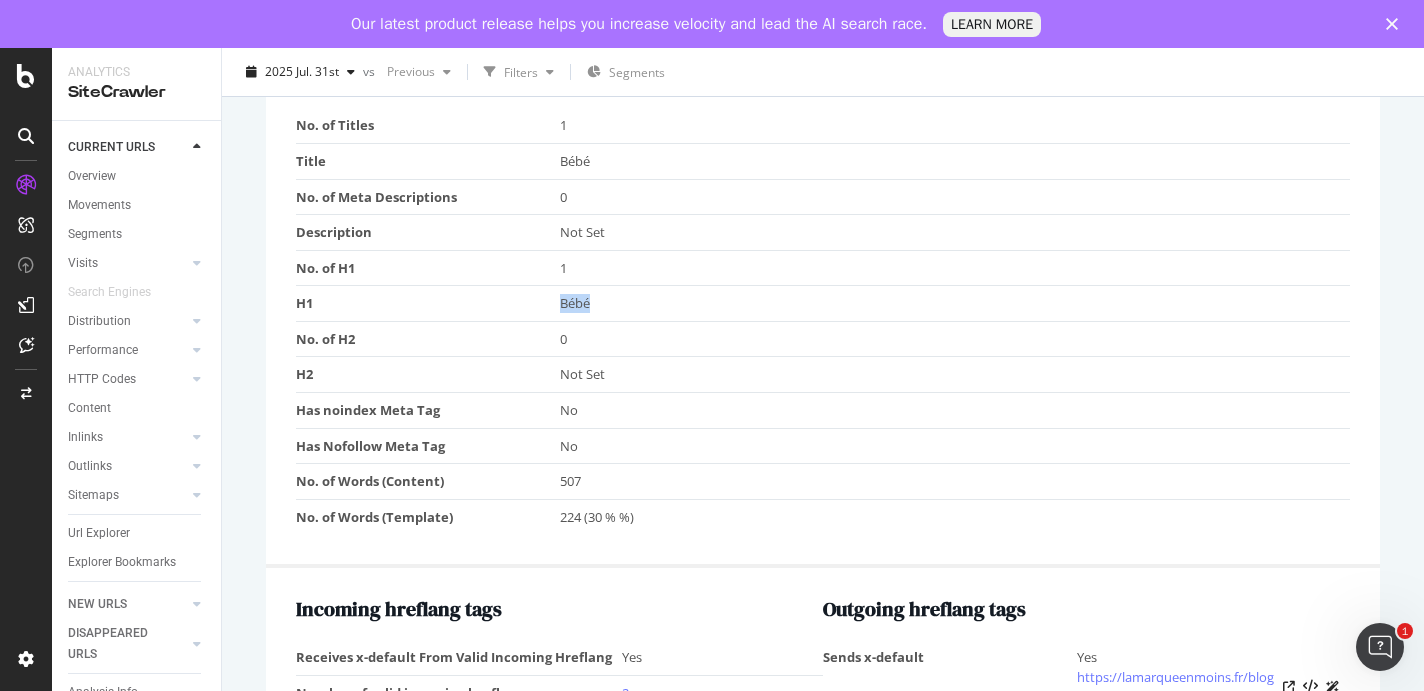 drag, startPoint x: 593, startPoint y: 300, endPoint x: 517, endPoint y: 300, distance: 76 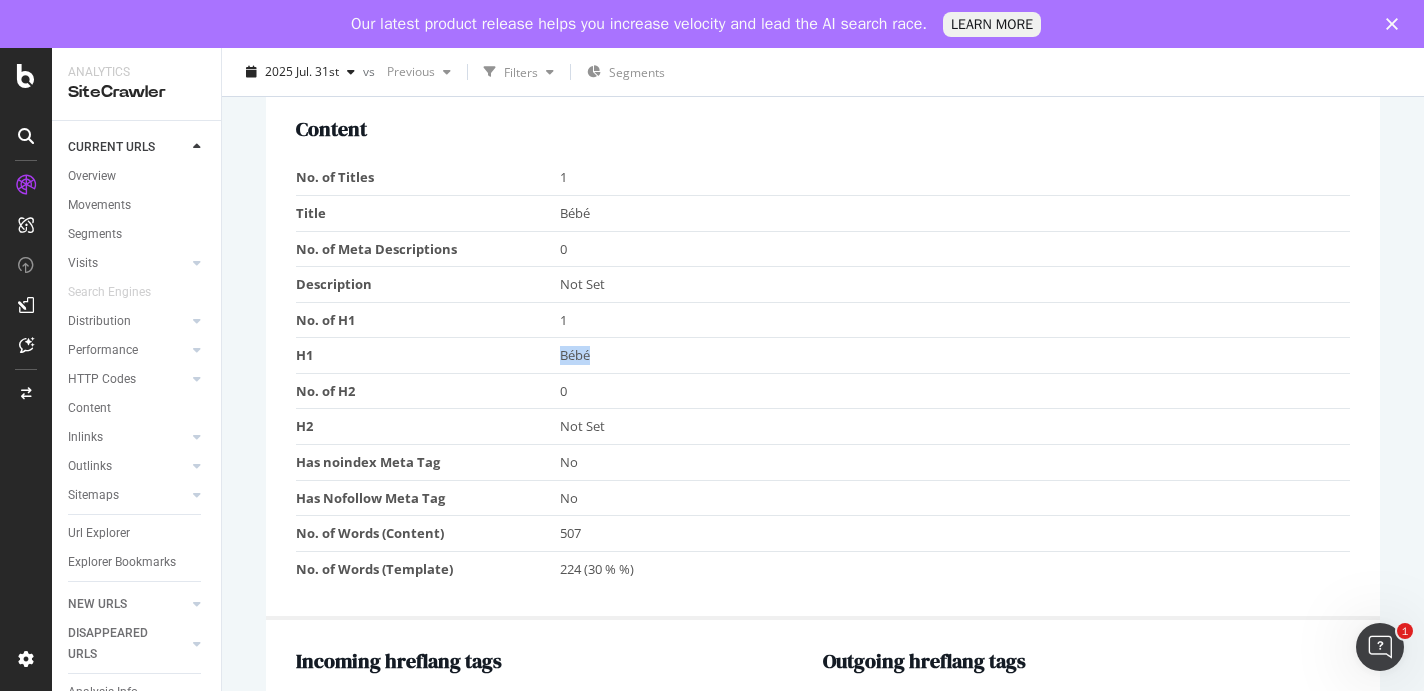 scroll, scrollTop: 1397, scrollLeft: 0, axis: vertical 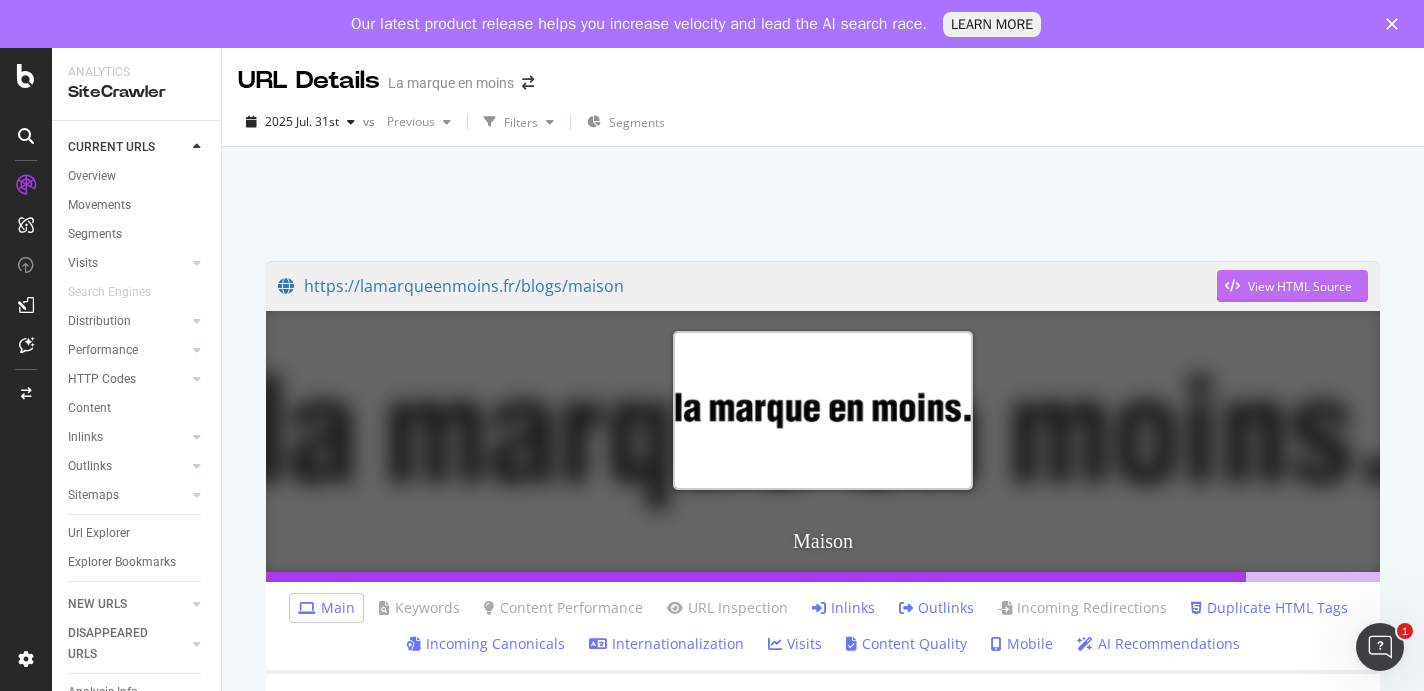 click on "View HTML Source" at bounding box center (1300, 286) 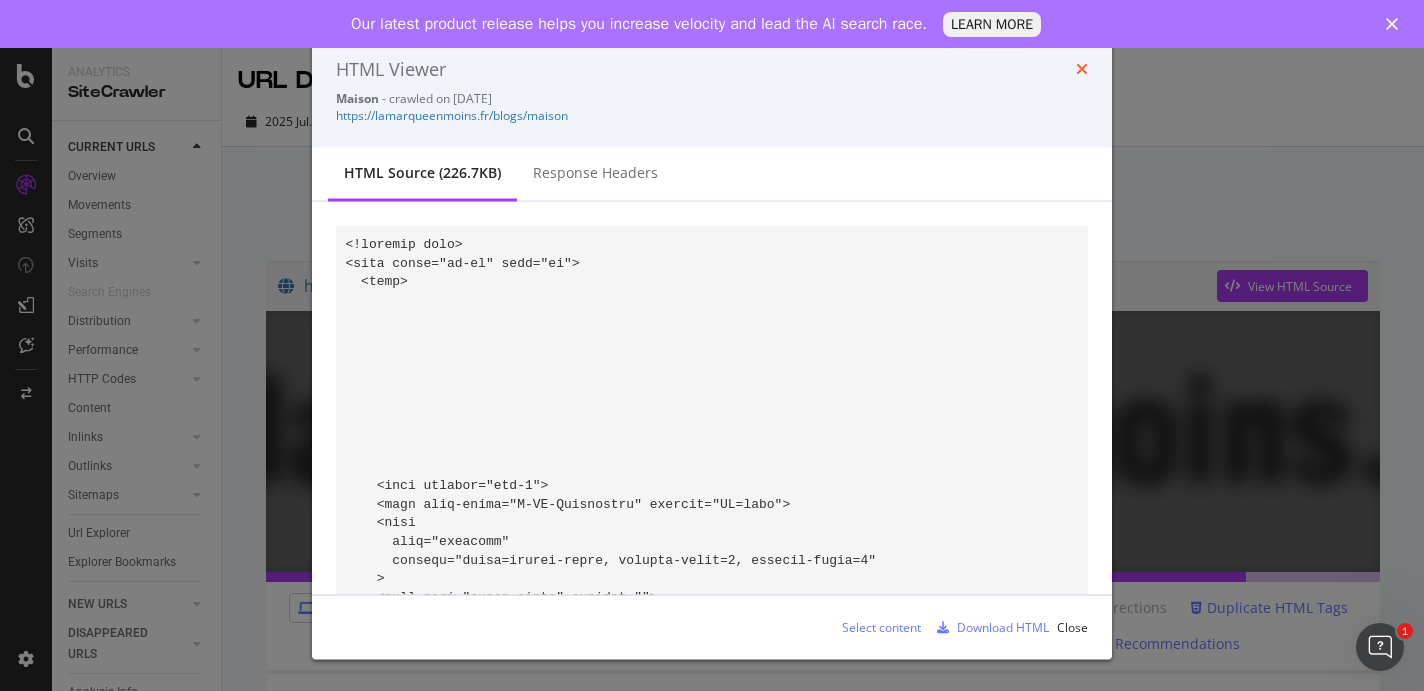 click at bounding box center [1082, 69] 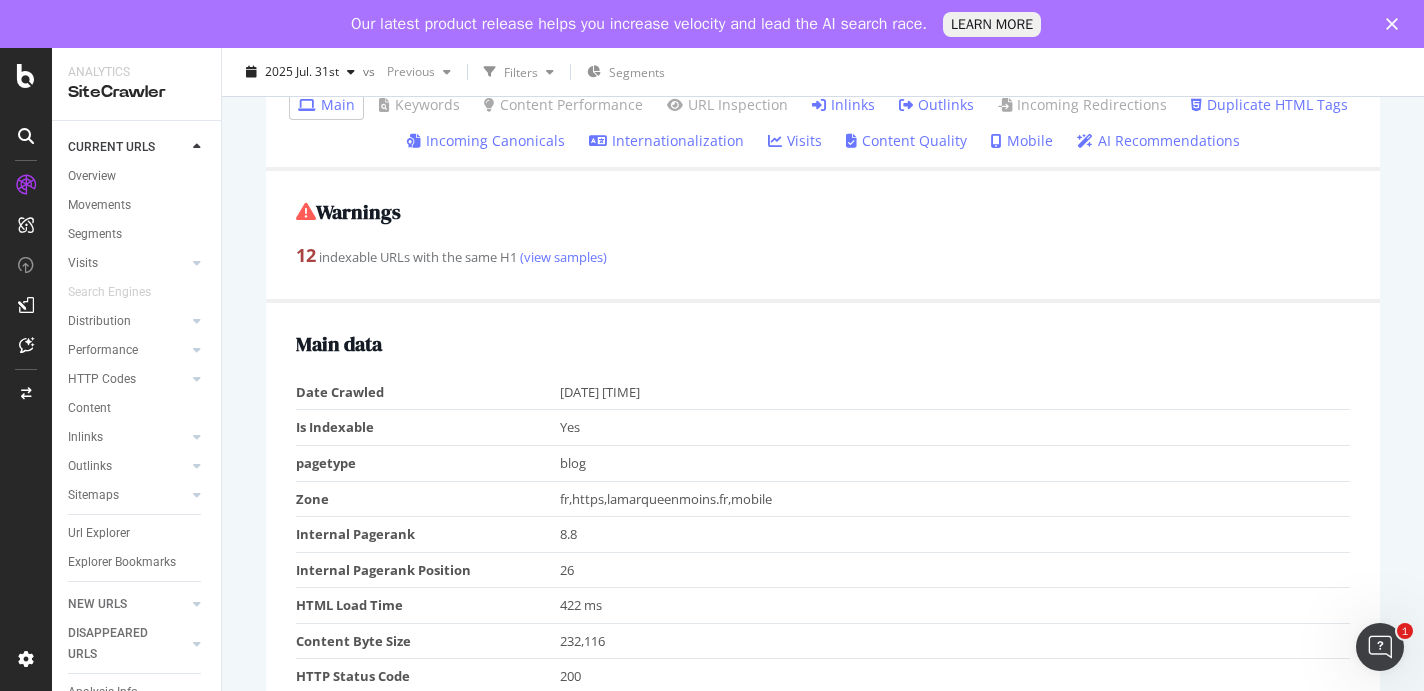scroll, scrollTop: 508, scrollLeft: 0, axis: vertical 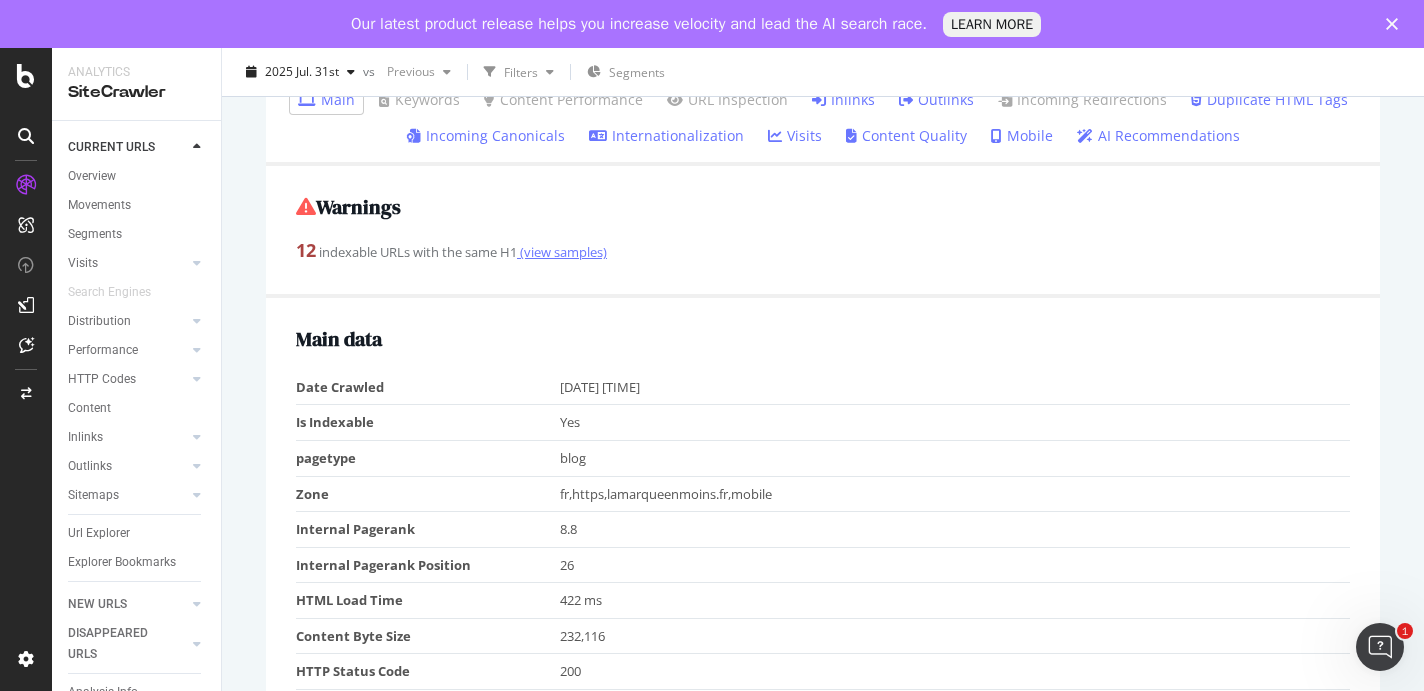 click on "(view samples)" at bounding box center [562, 252] 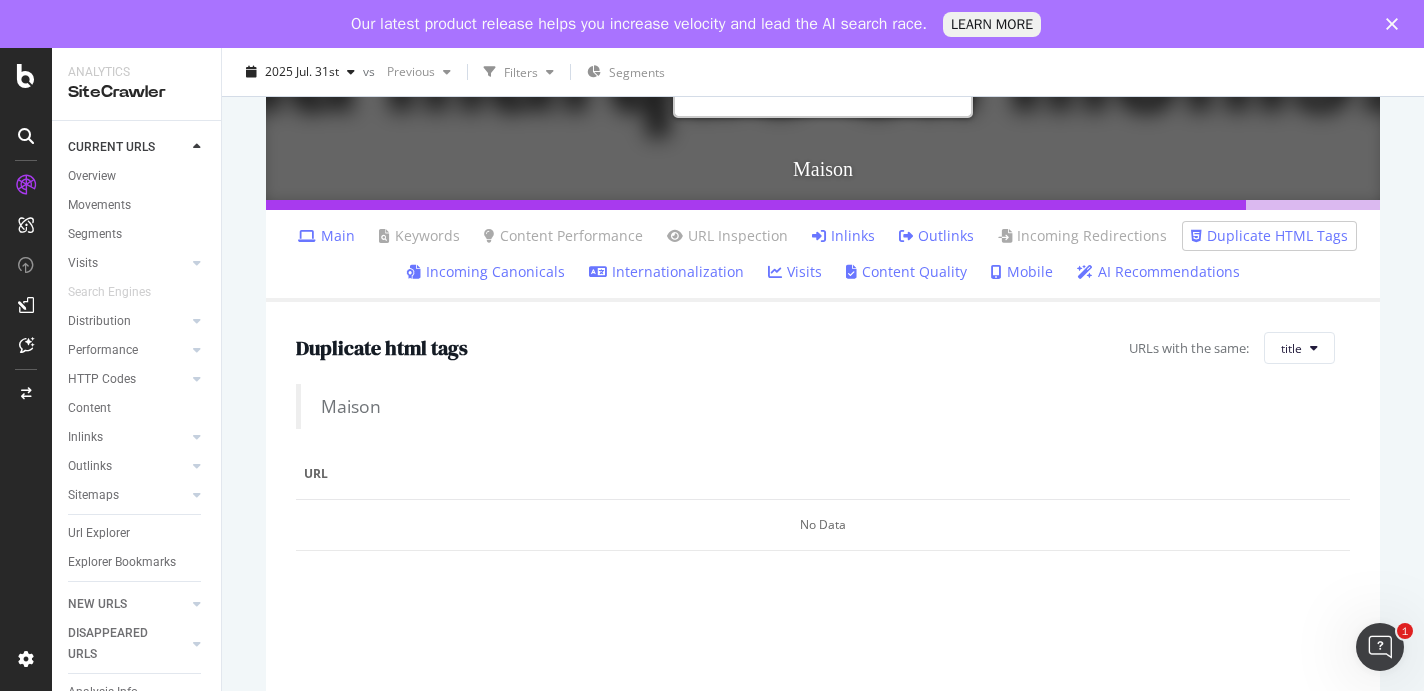 scroll, scrollTop: 555, scrollLeft: 0, axis: vertical 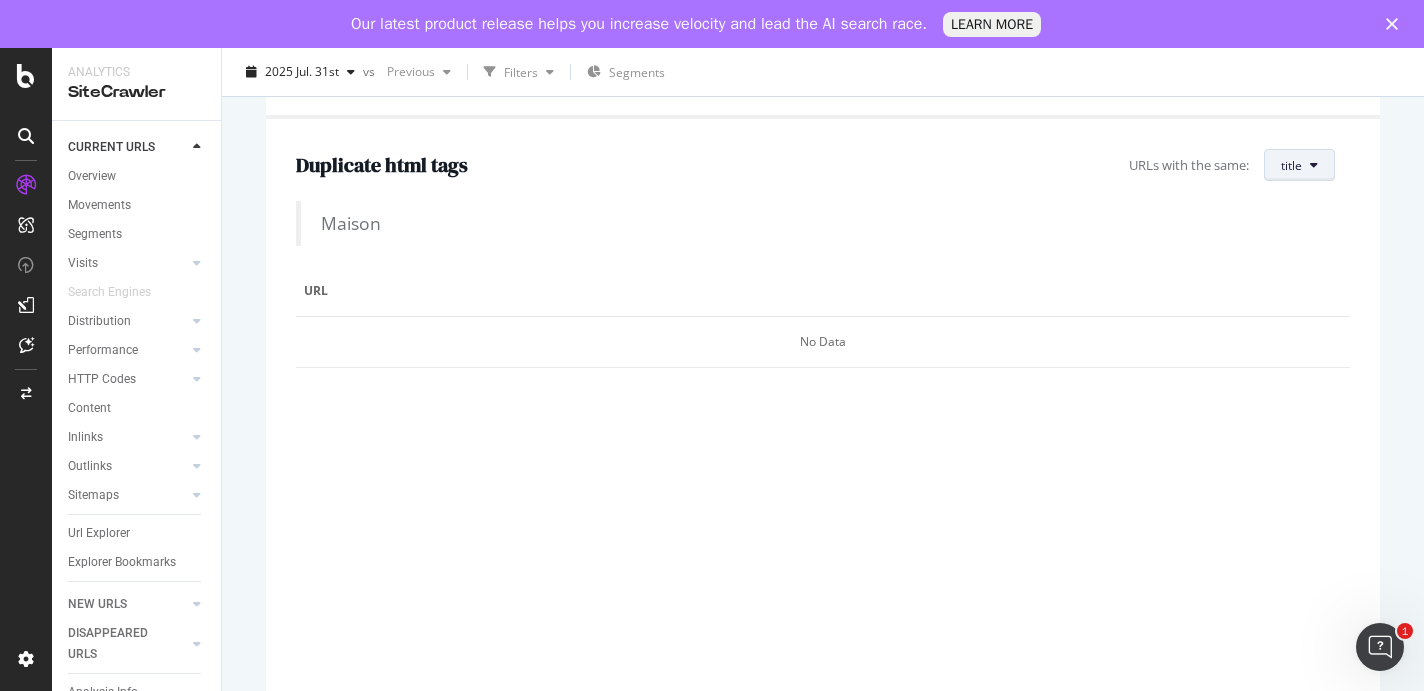 click at bounding box center (1314, 165) 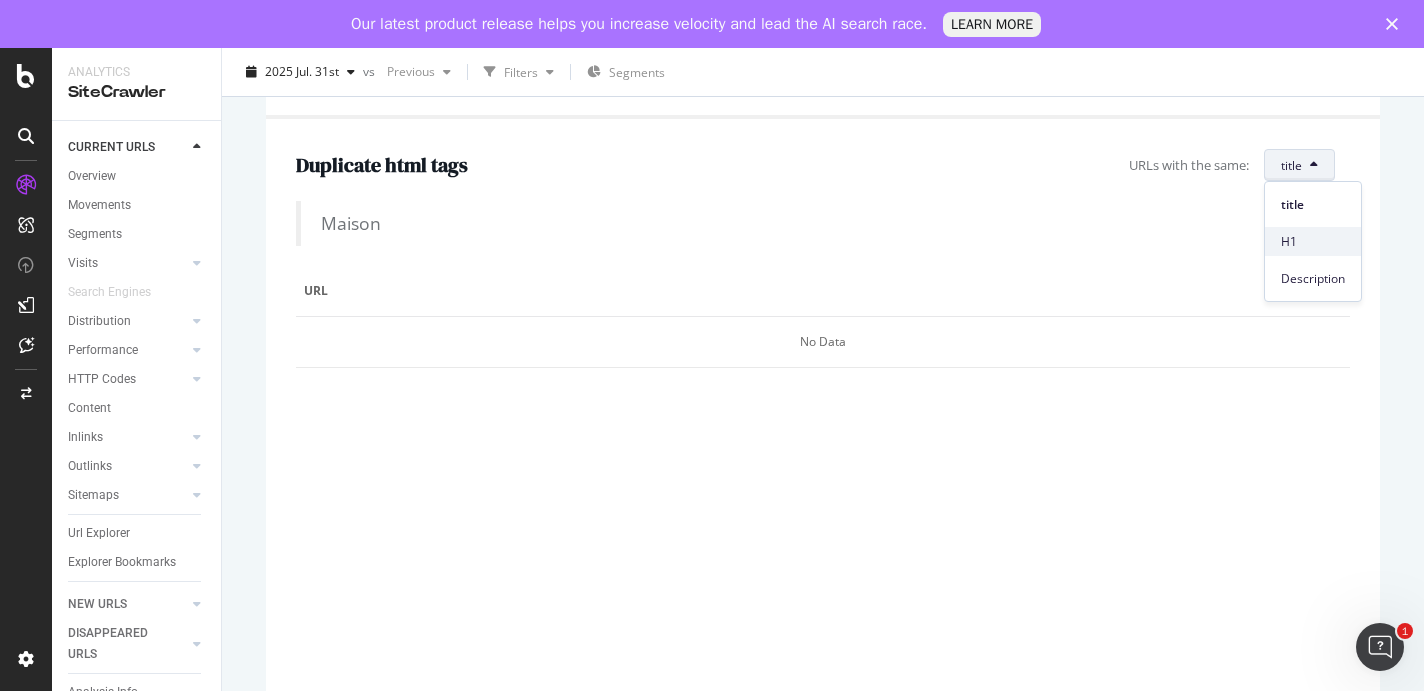 click on "H1" at bounding box center (1313, 241) 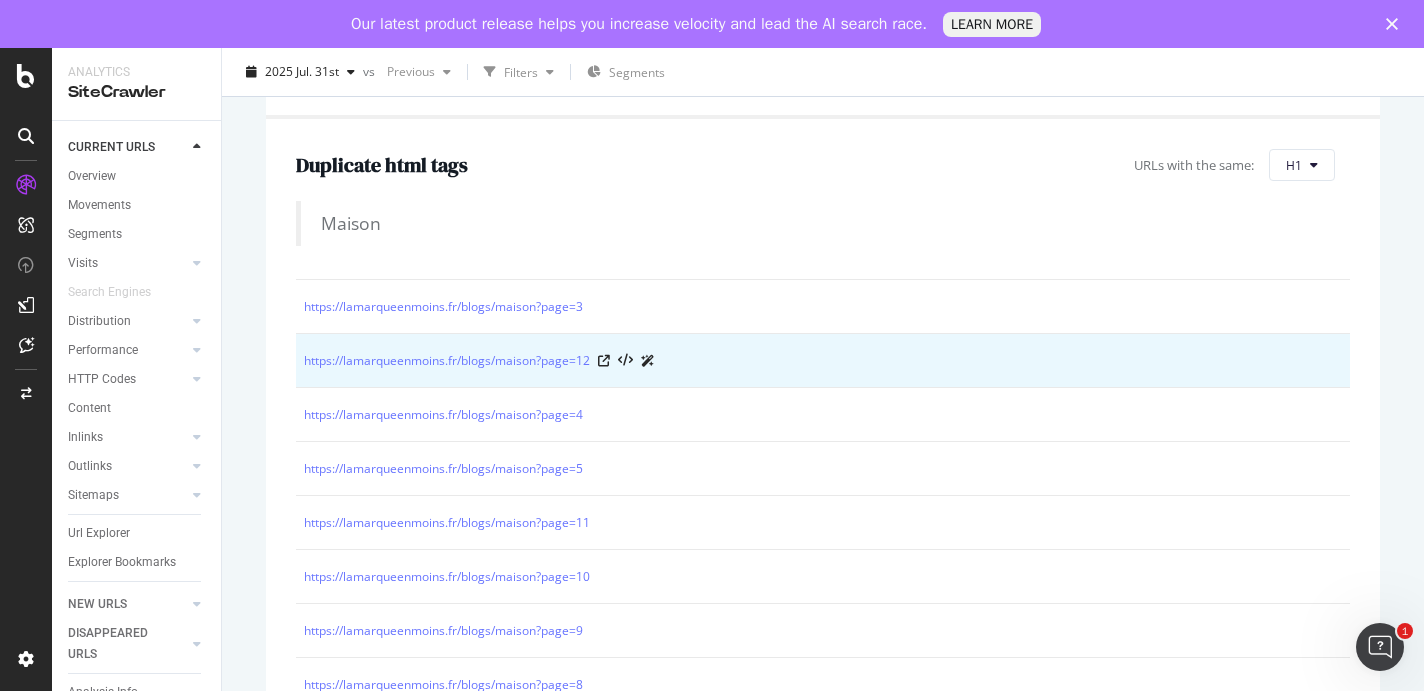 scroll, scrollTop: 0, scrollLeft: 0, axis: both 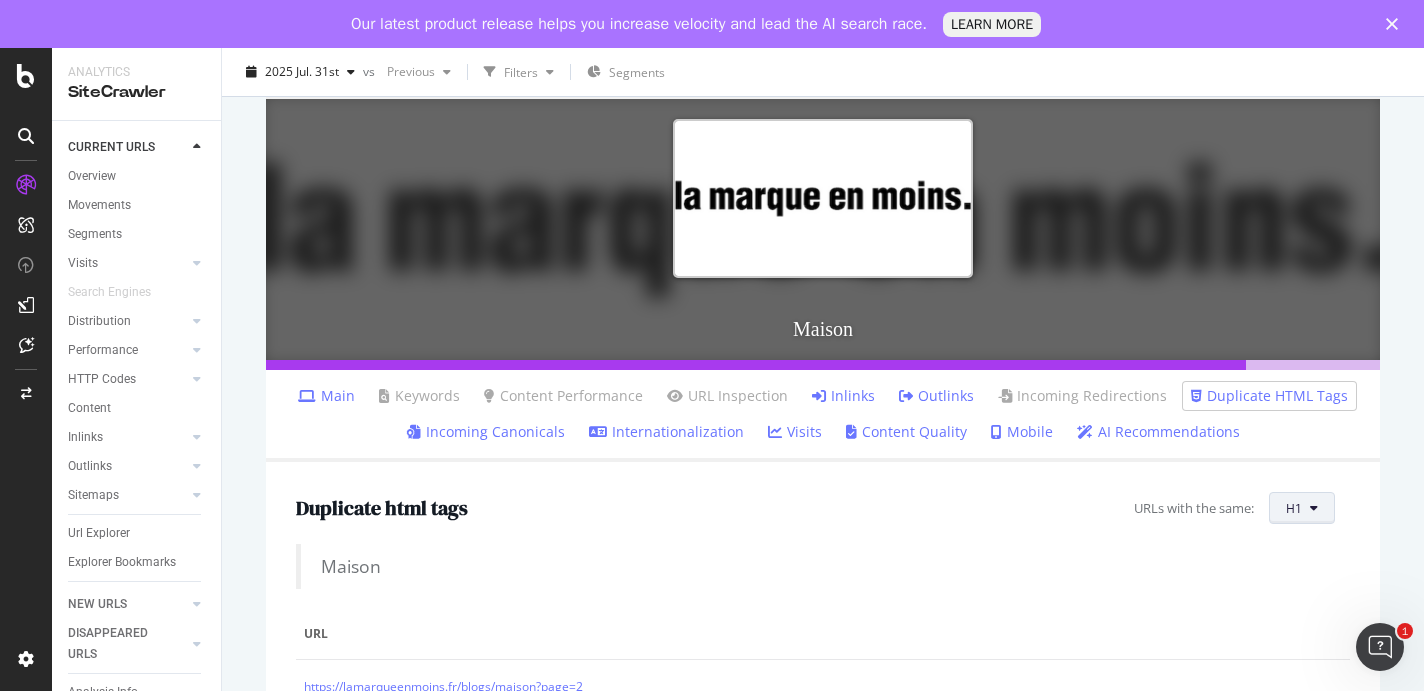 click at bounding box center [1314, 508] 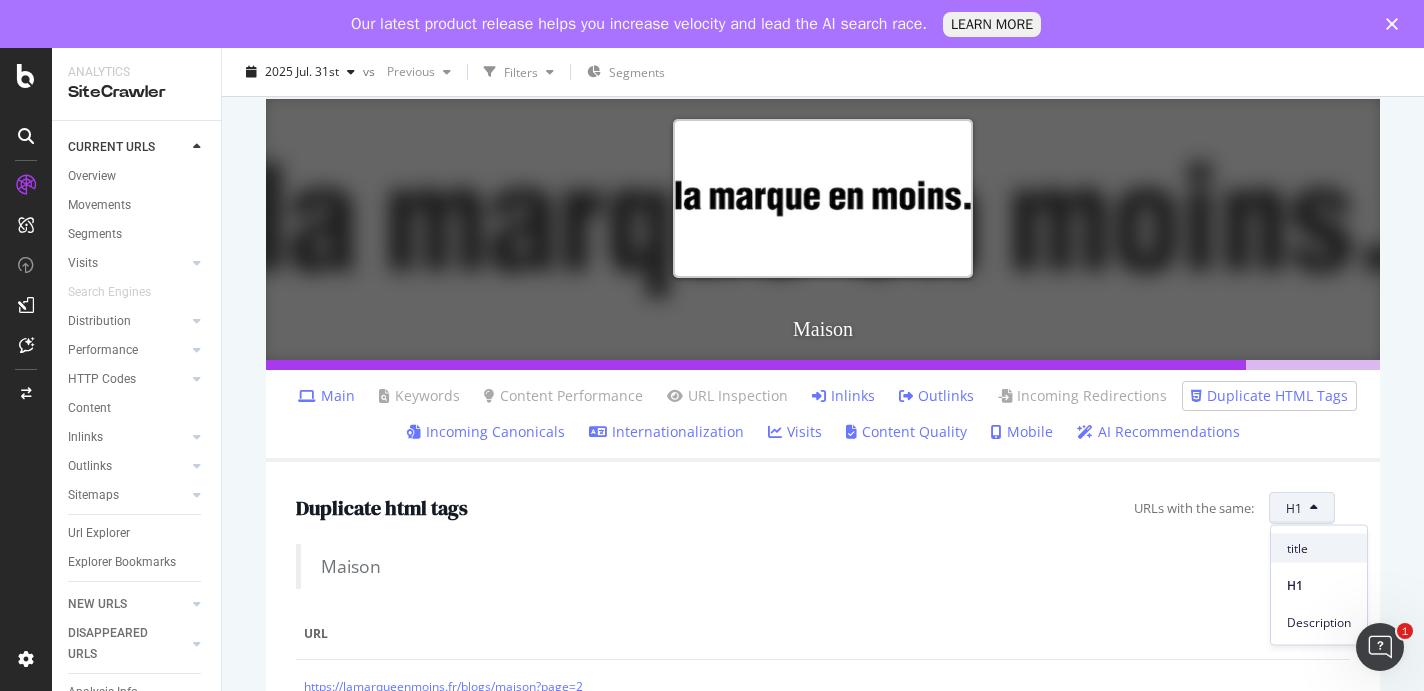 click on "title" at bounding box center [1319, 548] 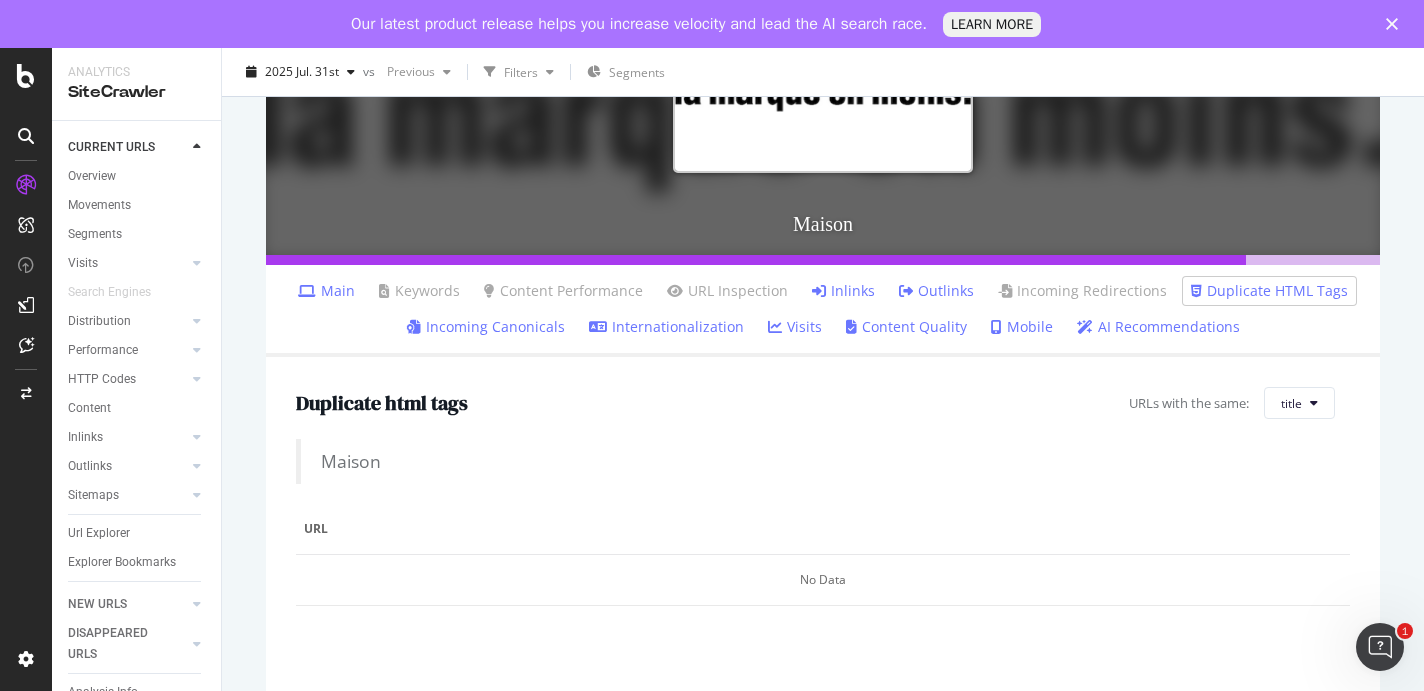 scroll, scrollTop: 318, scrollLeft: 0, axis: vertical 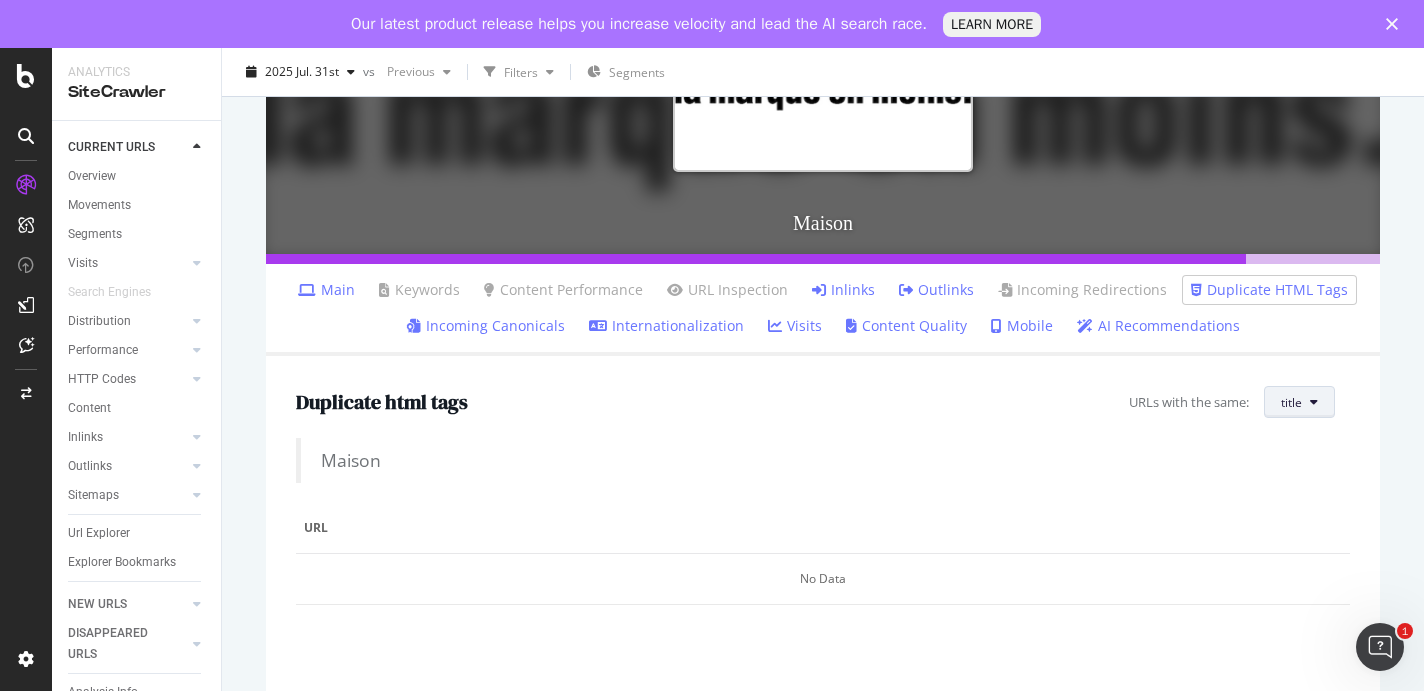 click at bounding box center [1314, 402] 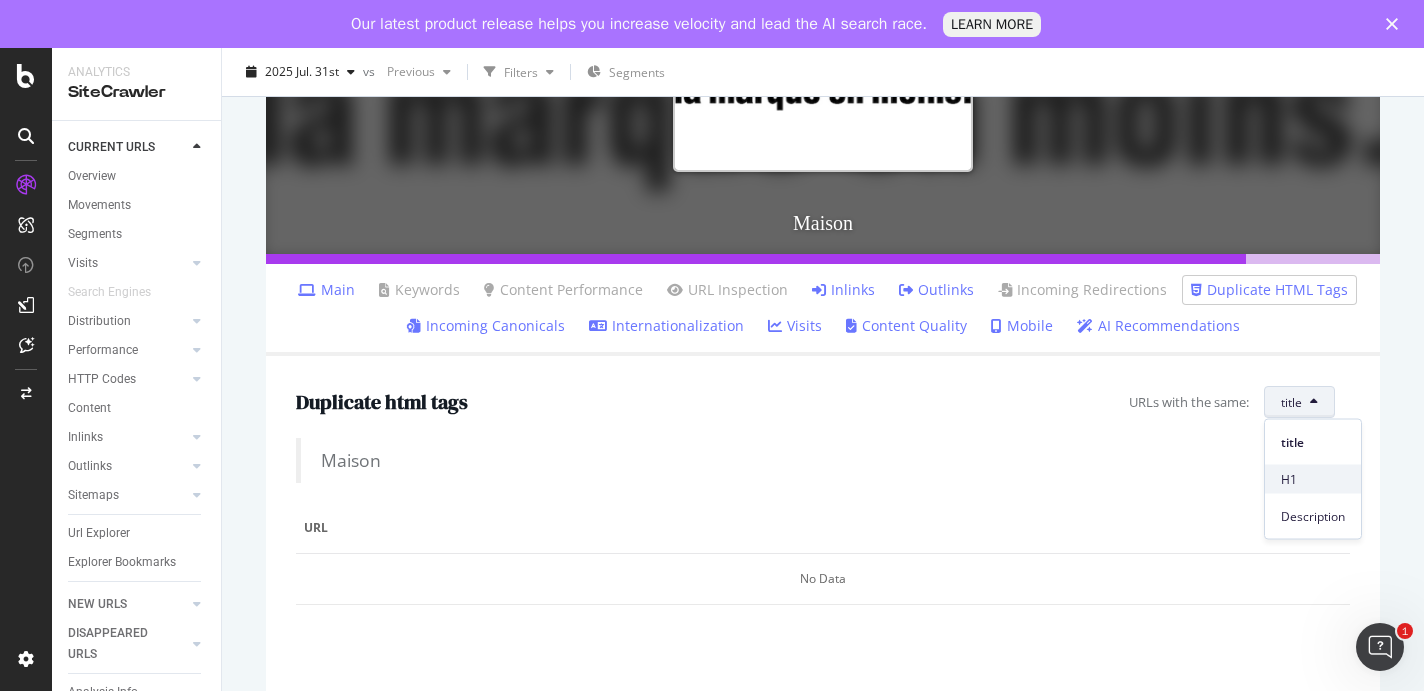 click on "H1" at bounding box center (1313, 479) 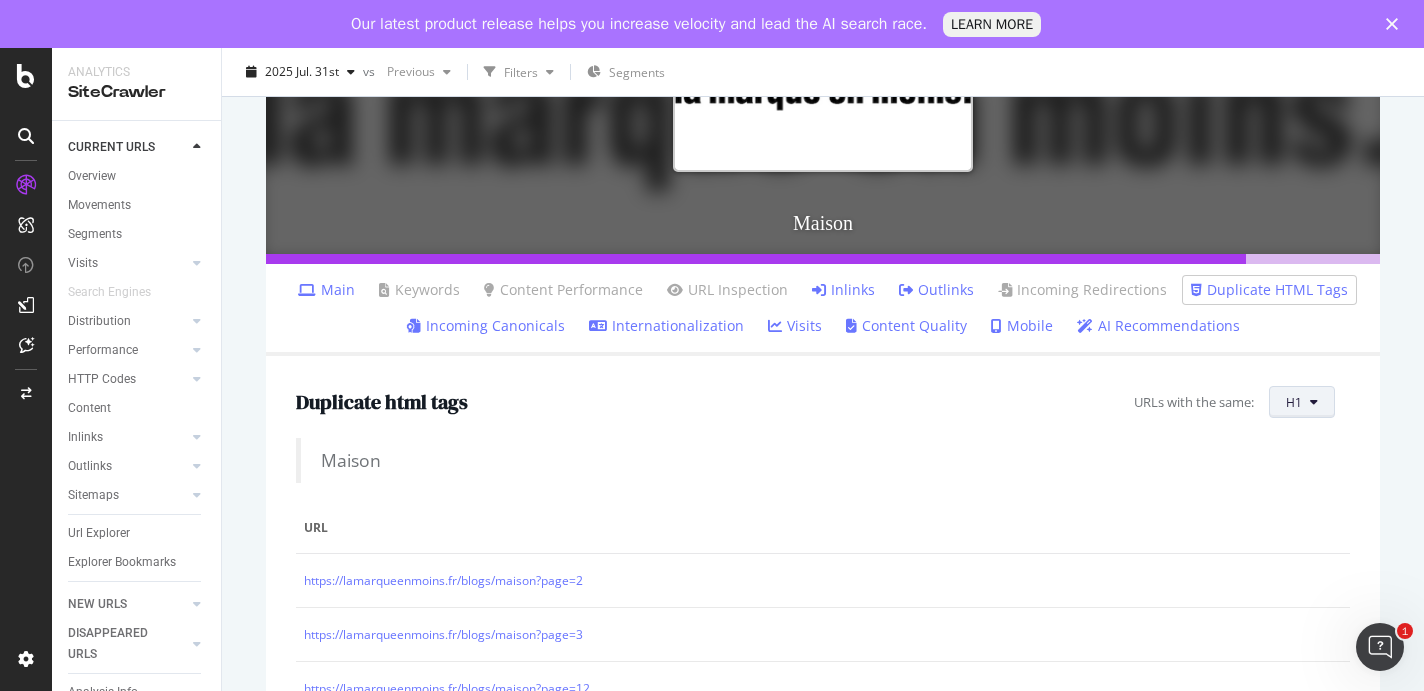 click on "H1" at bounding box center (1302, 402) 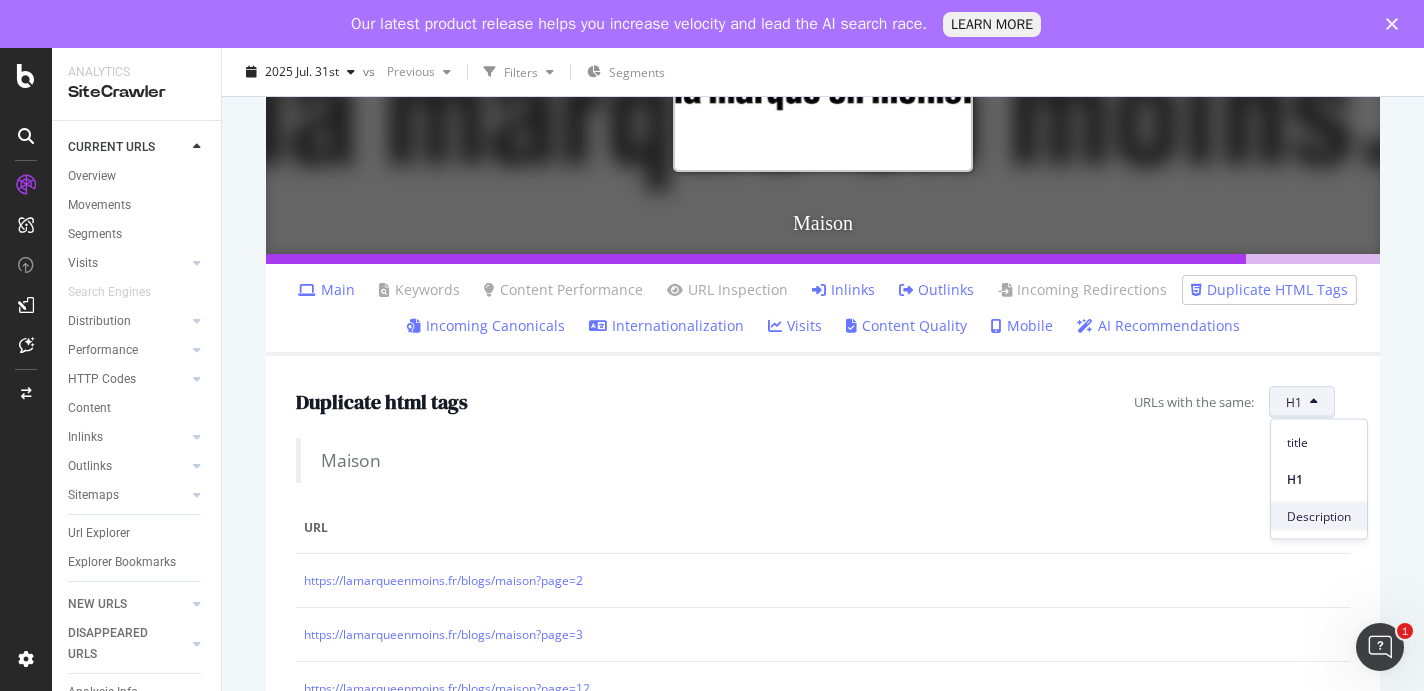 click on "Description" at bounding box center (1319, 516) 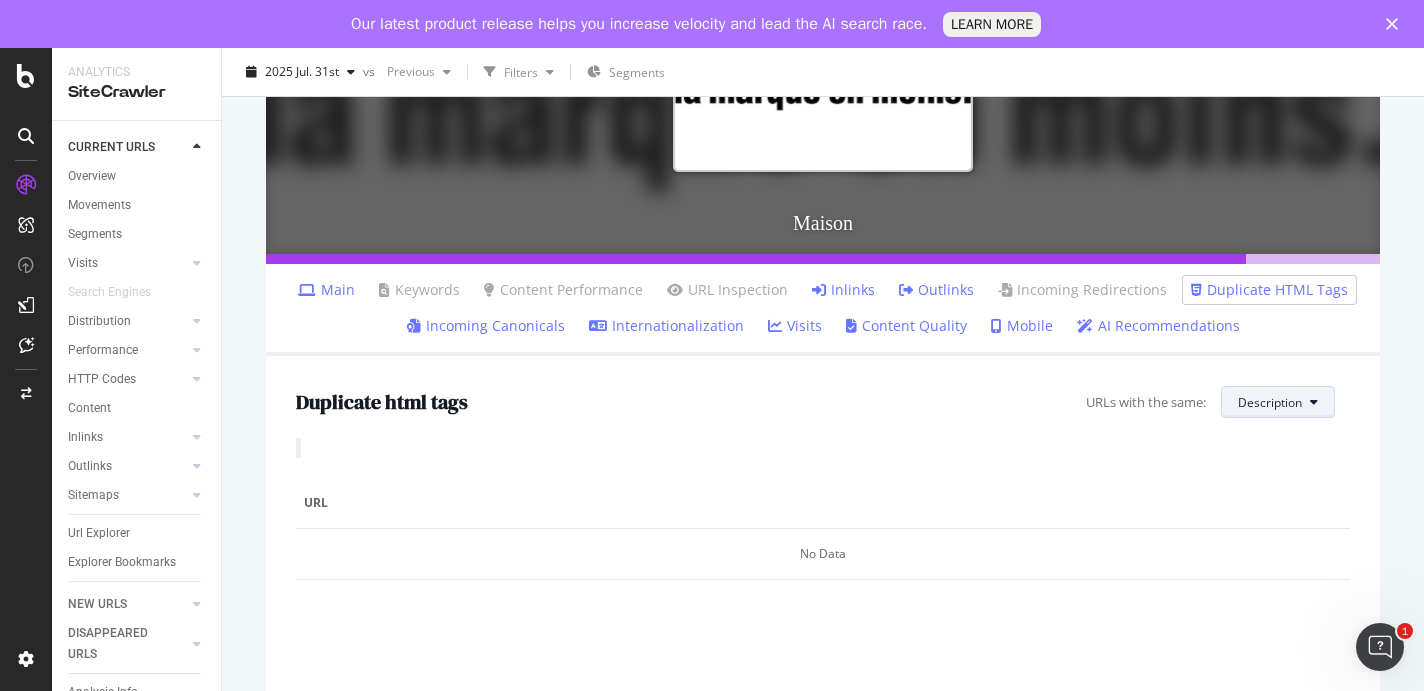 click on "Description" at bounding box center [1270, 402] 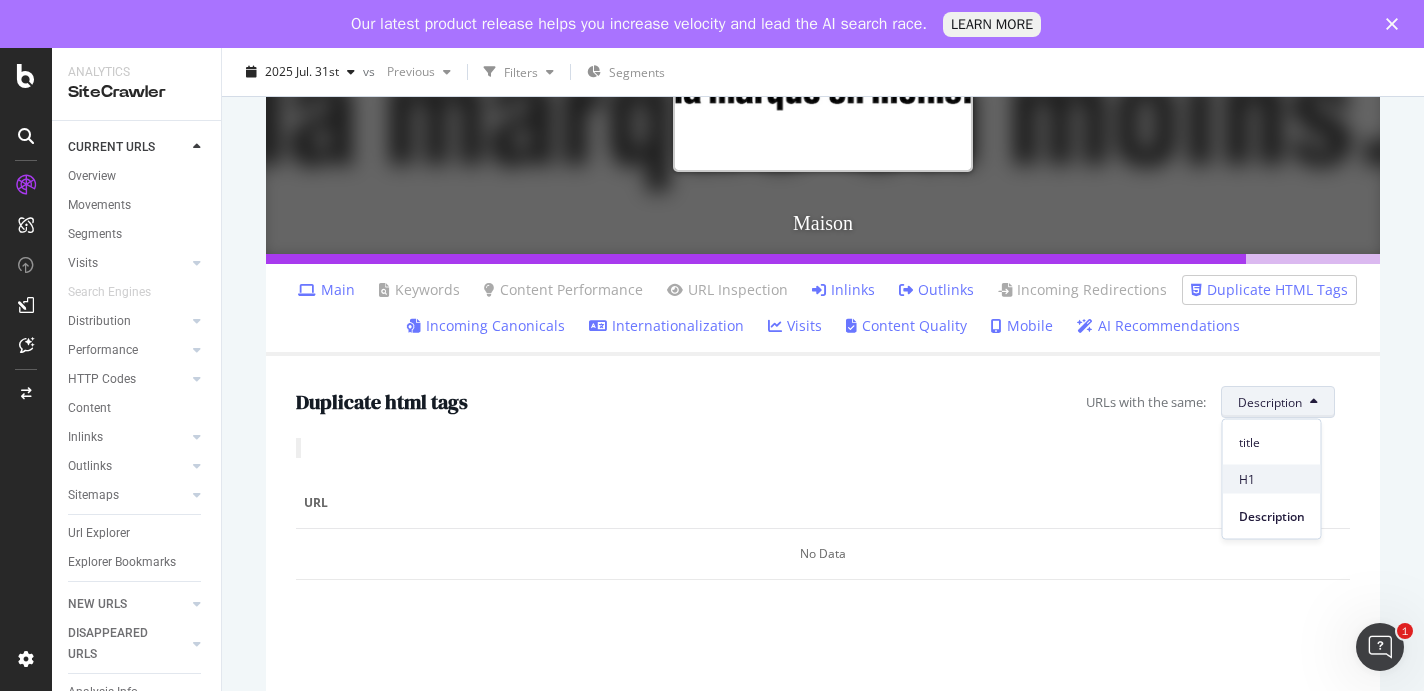 click on "H1" at bounding box center (1272, 479) 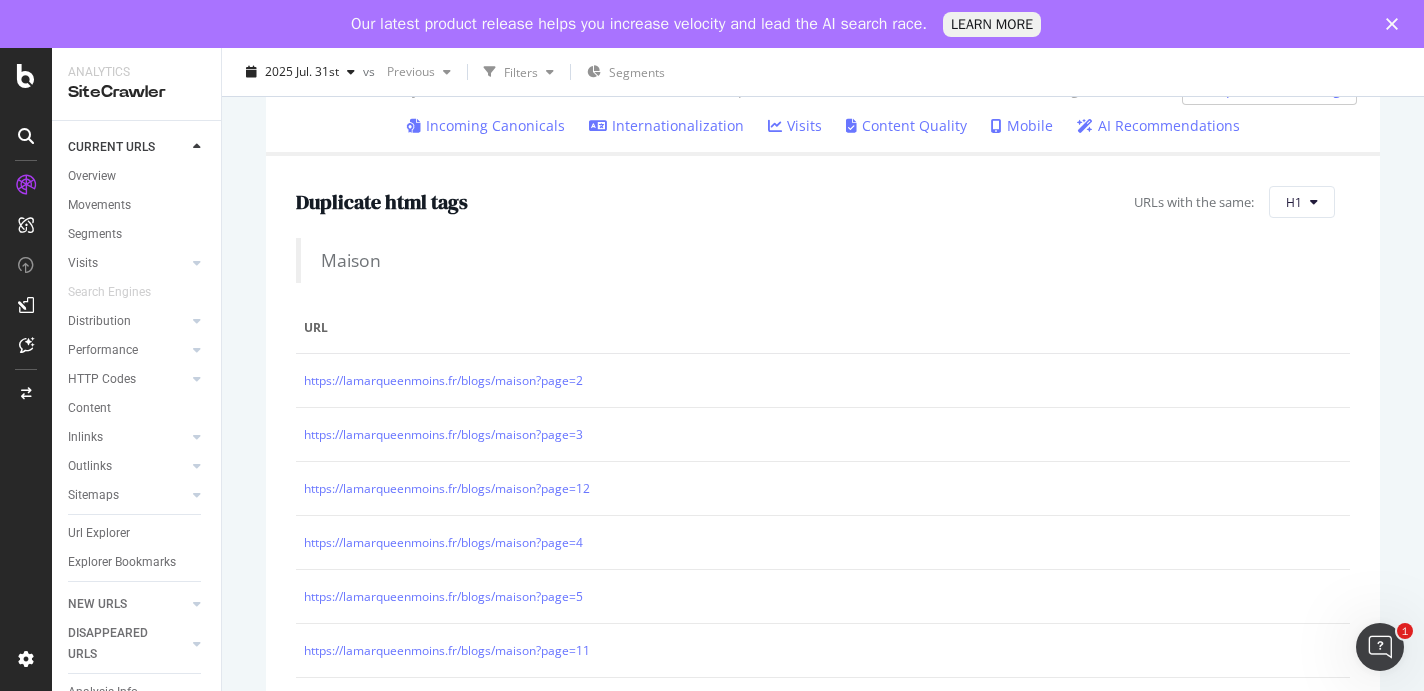 scroll, scrollTop: 632, scrollLeft: 0, axis: vertical 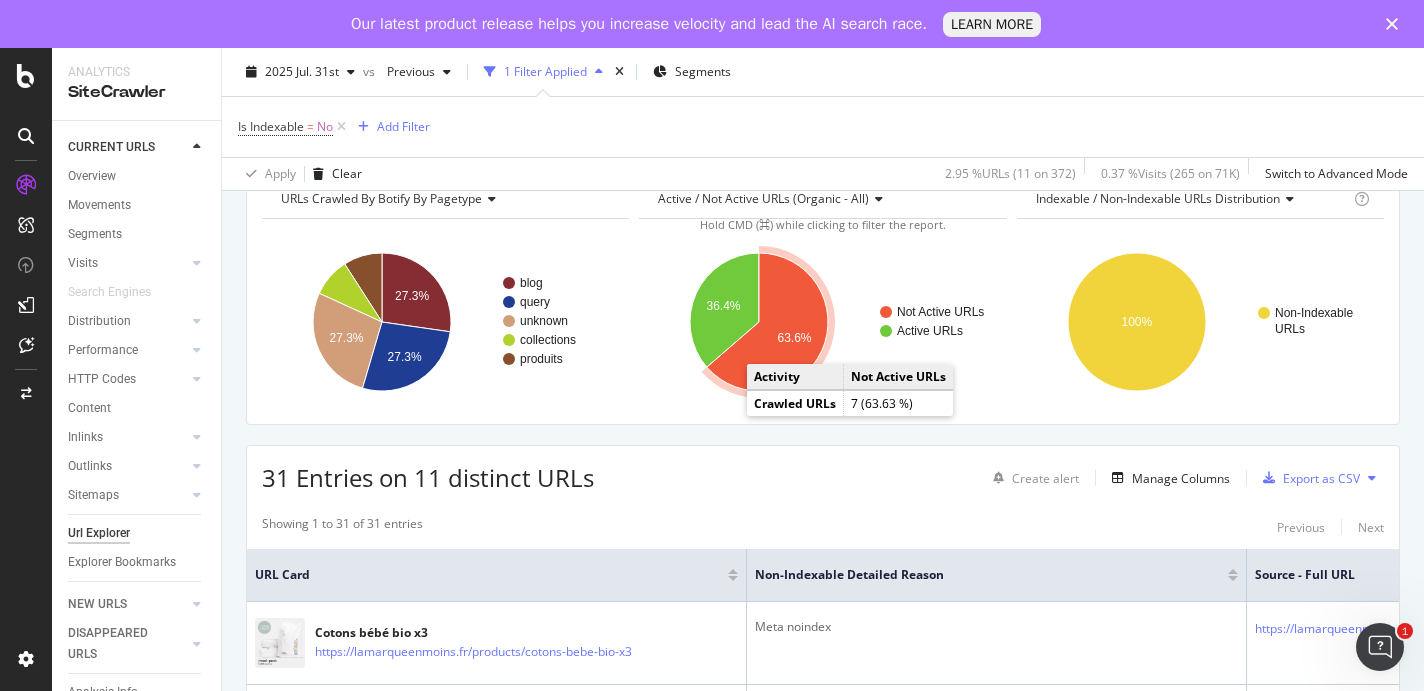 click 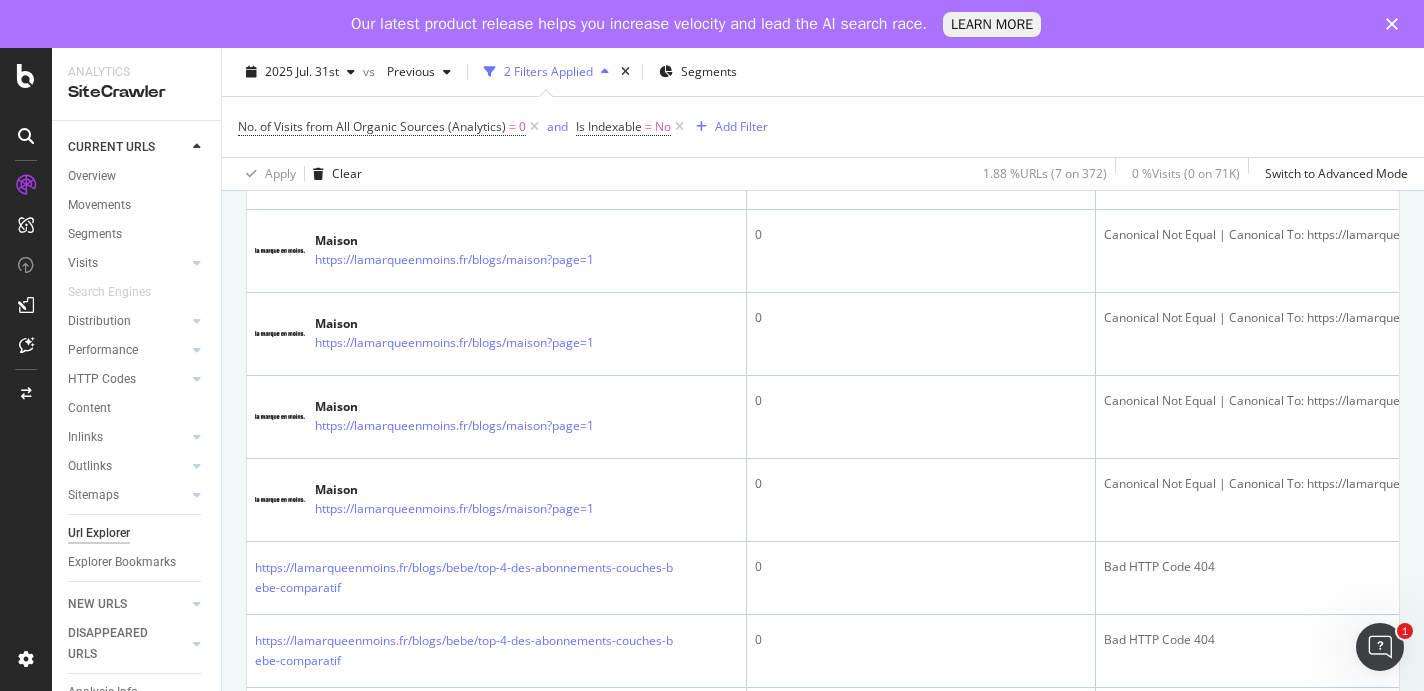scroll, scrollTop: 831, scrollLeft: 0, axis: vertical 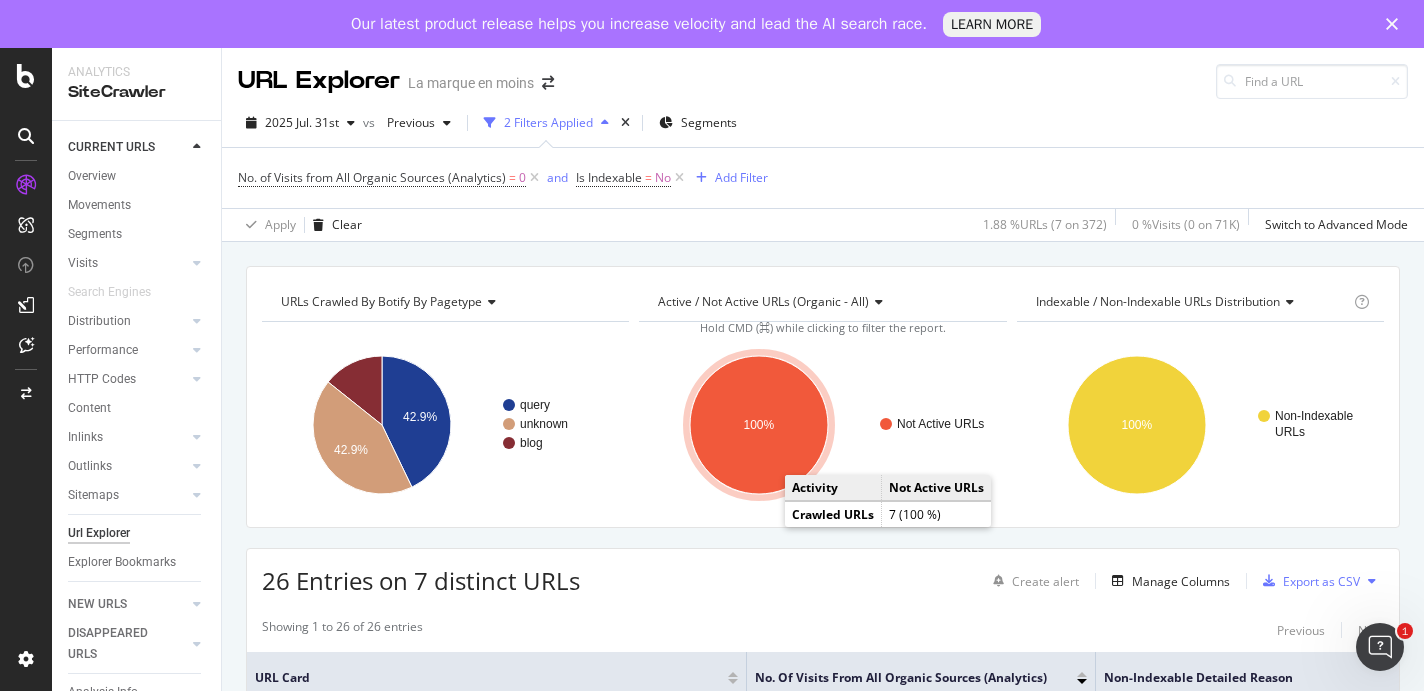 click 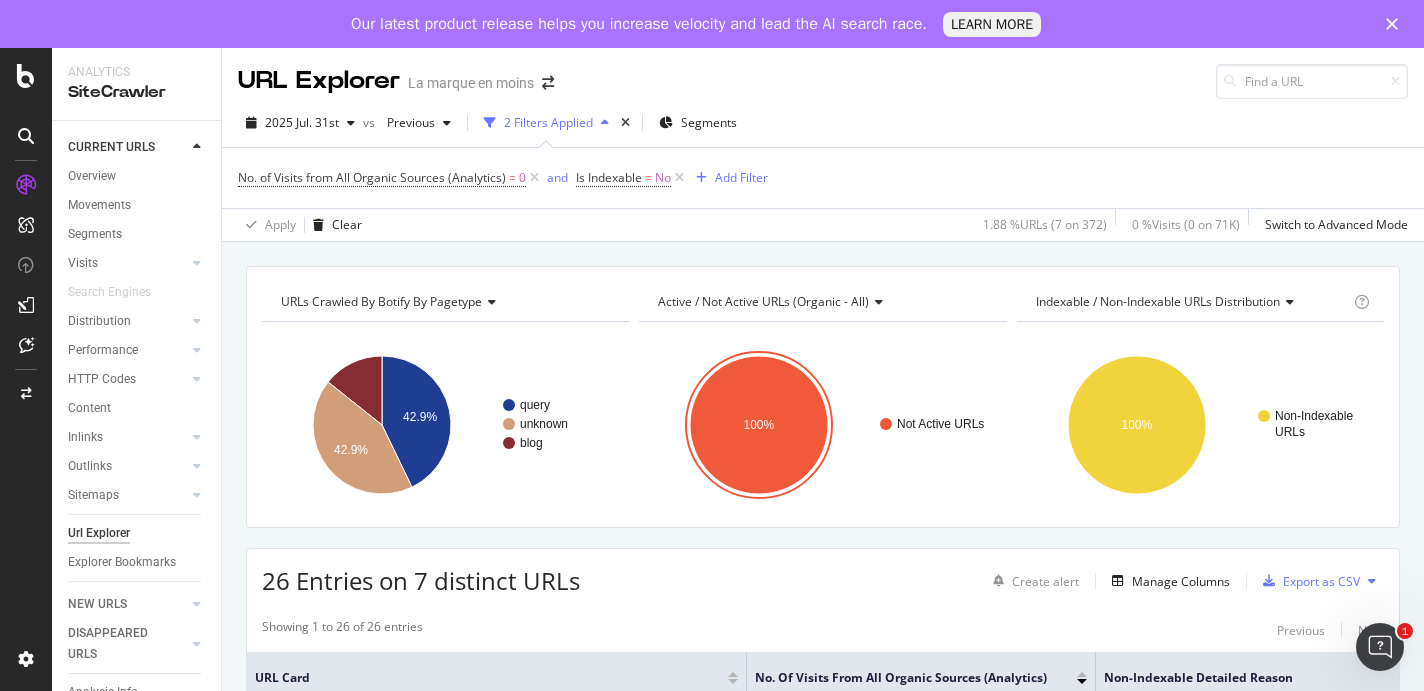 click on "Active / Not Active URLs (organic - all)" at bounding box center (763, 301) 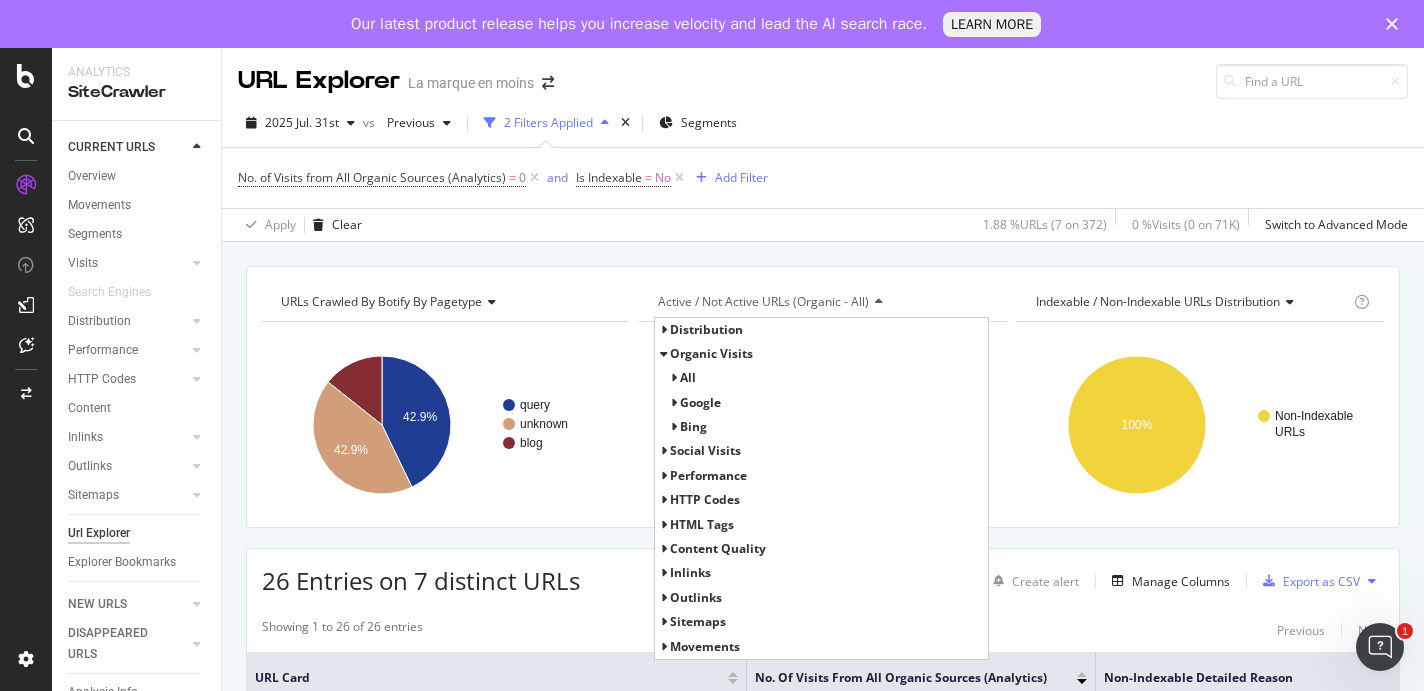 click on "HTTP Codes" at bounding box center [705, 499] 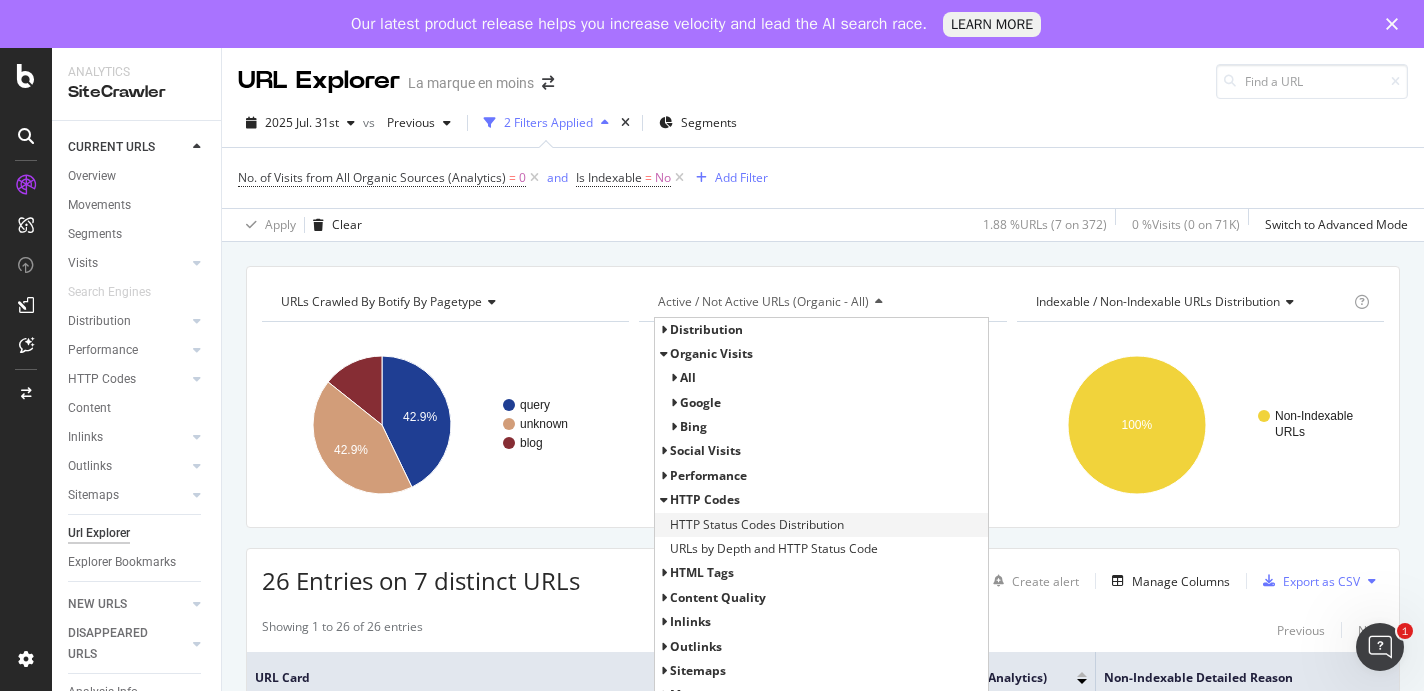 click on "HTTP Status Codes Distribution" at bounding box center (757, 525) 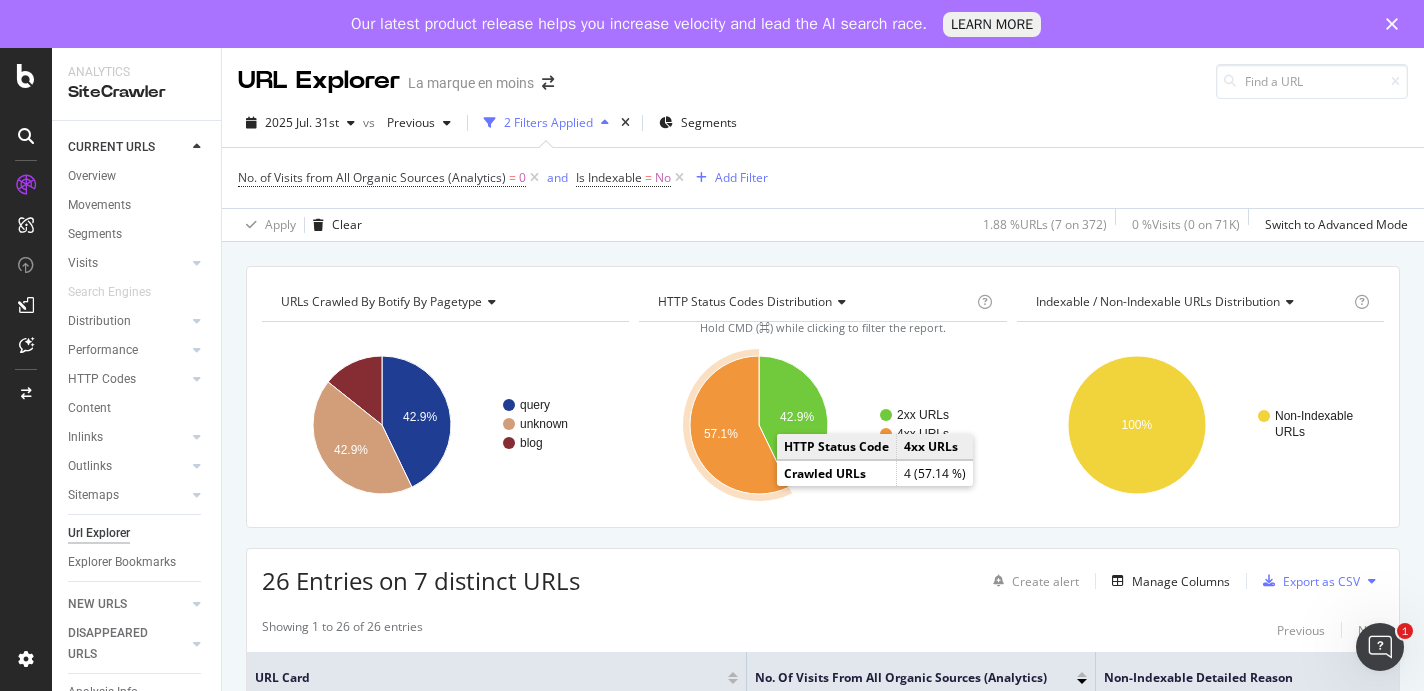 click 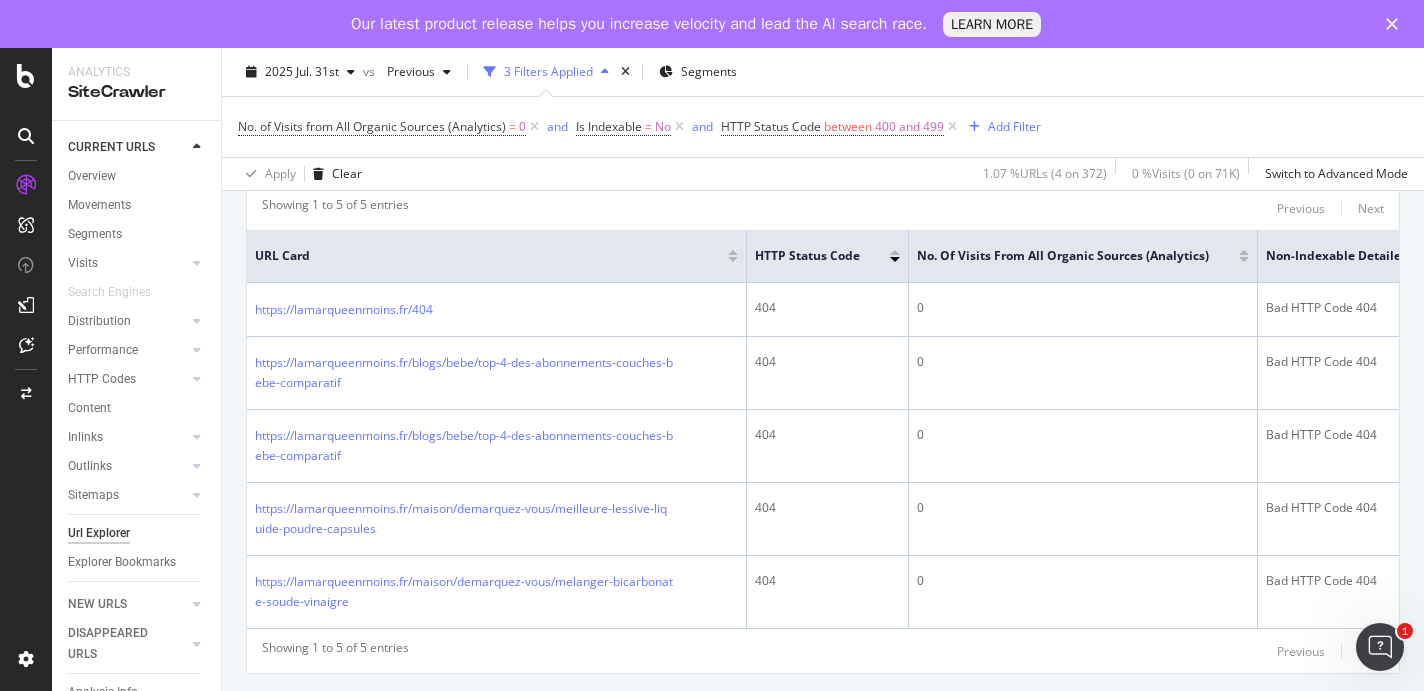 scroll, scrollTop: 428, scrollLeft: 0, axis: vertical 